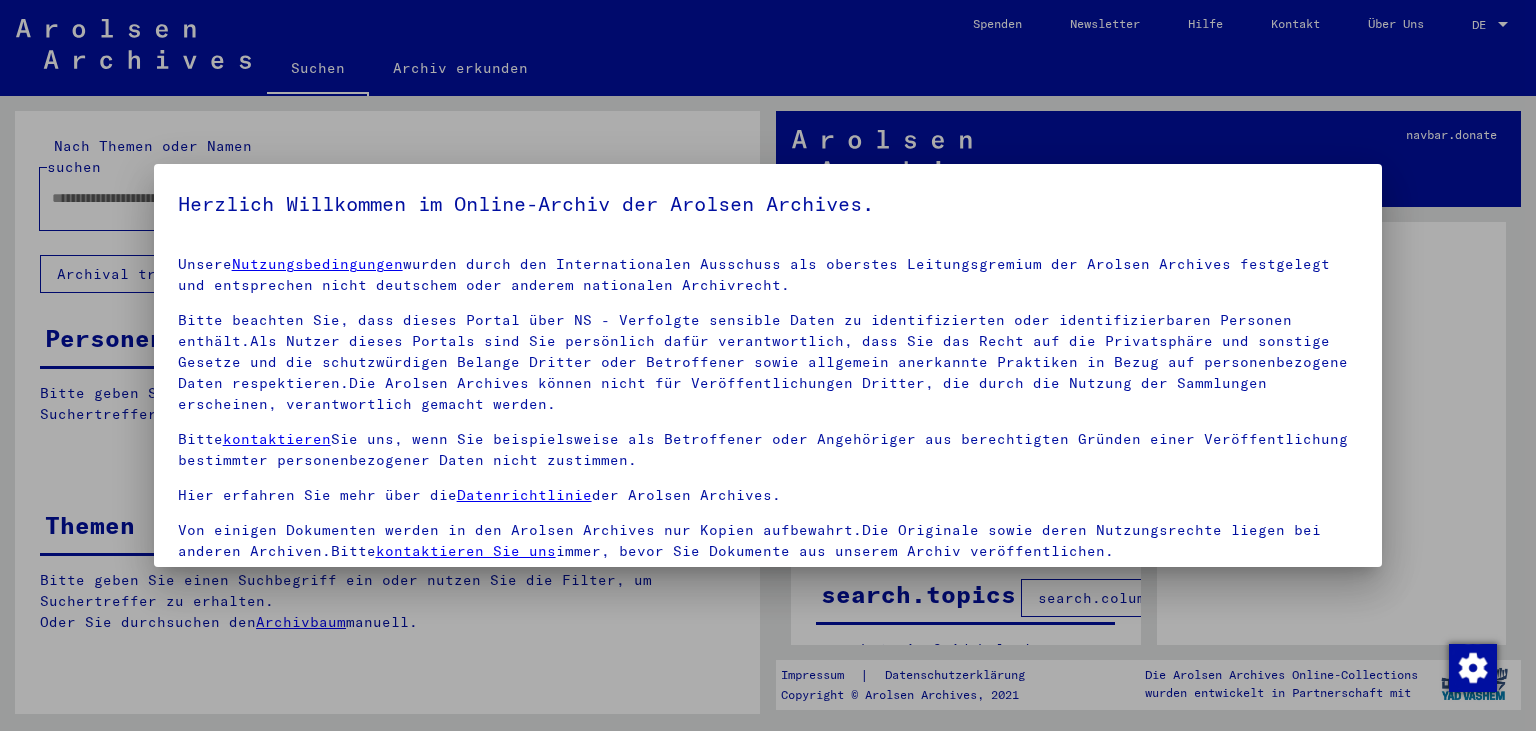 scroll, scrollTop: 0, scrollLeft: 0, axis: both 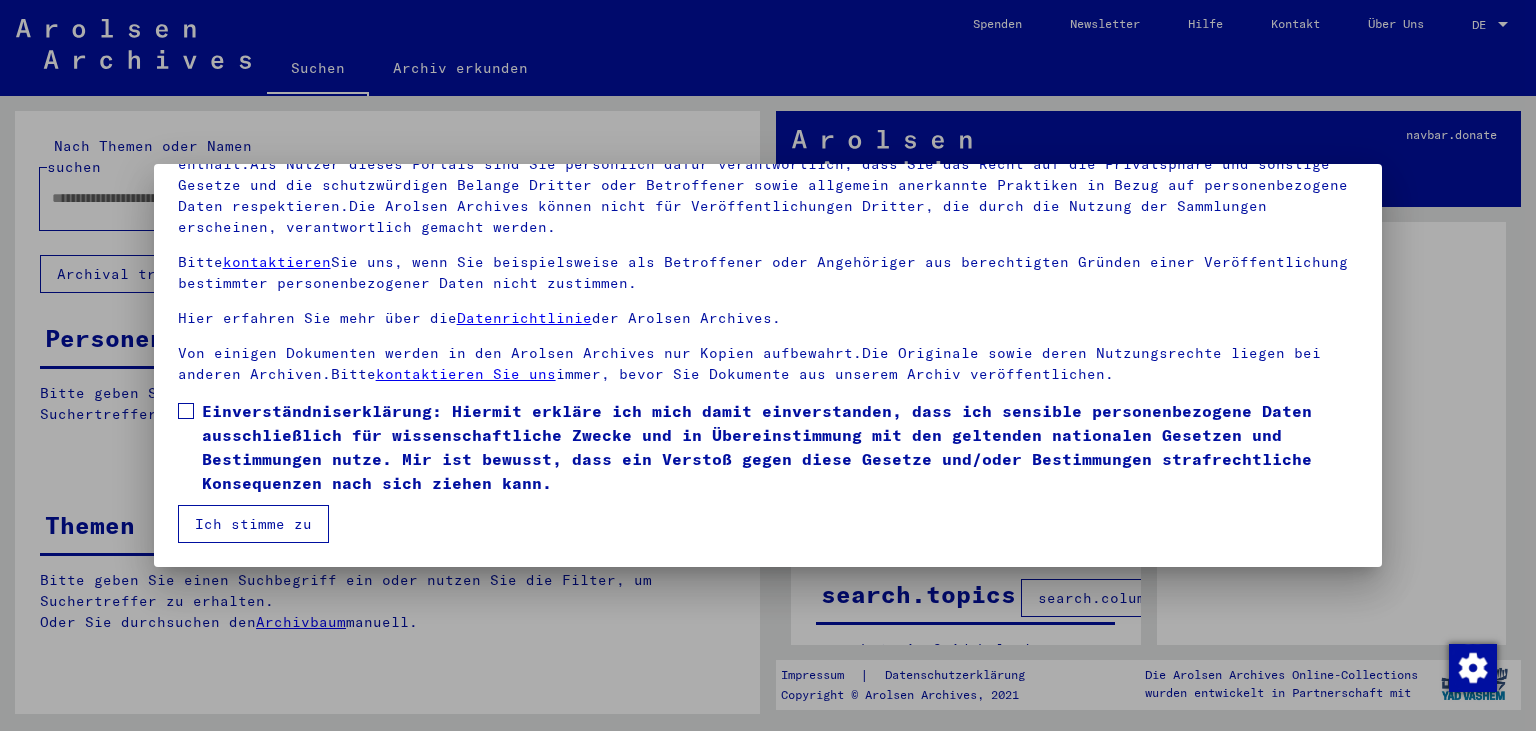 click on "Ich stimme zu" at bounding box center [253, 524] 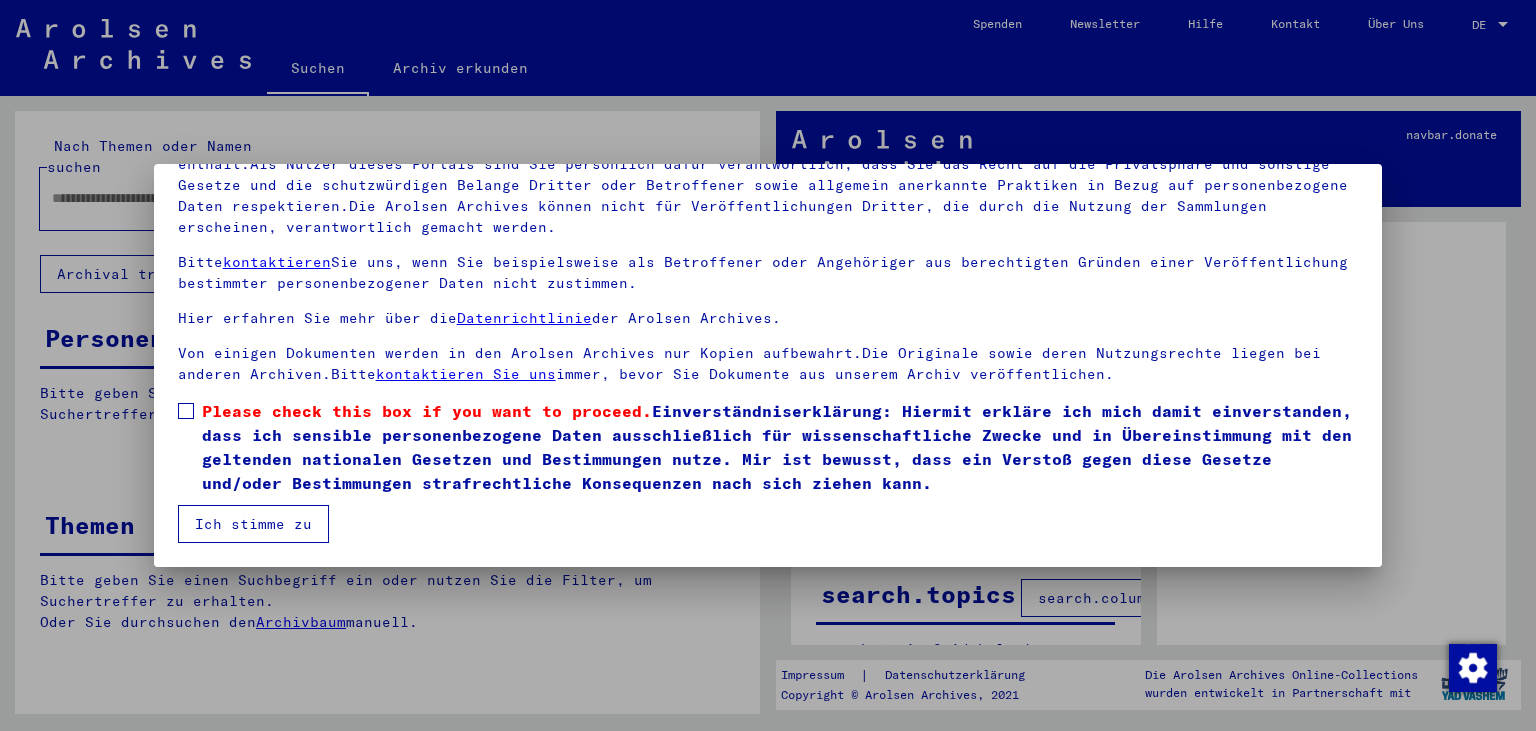 click on "Ich stimme zu" at bounding box center (253, 524) 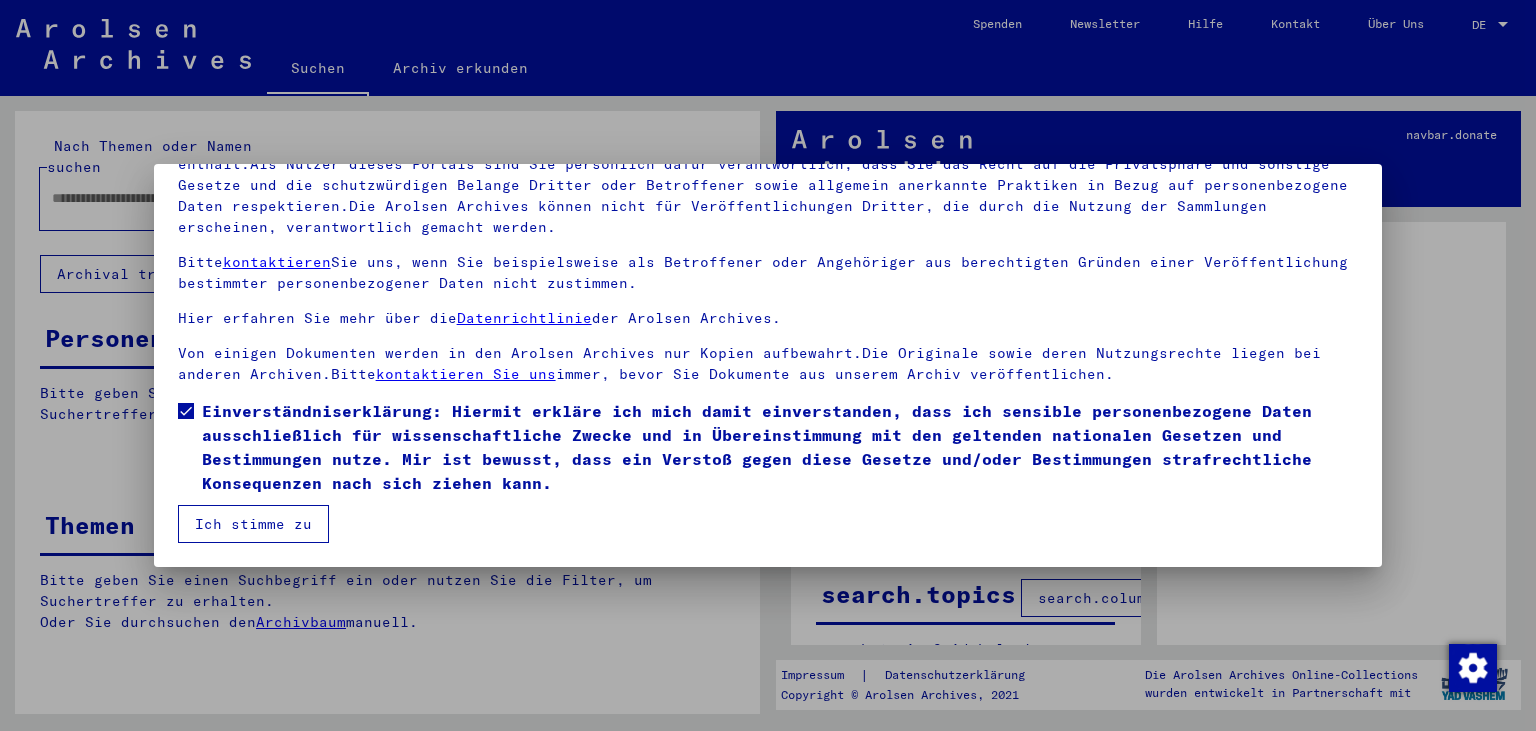 drag, startPoint x: 214, startPoint y: 509, endPoint x: 217, endPoint y: 520, distance: 11.401754 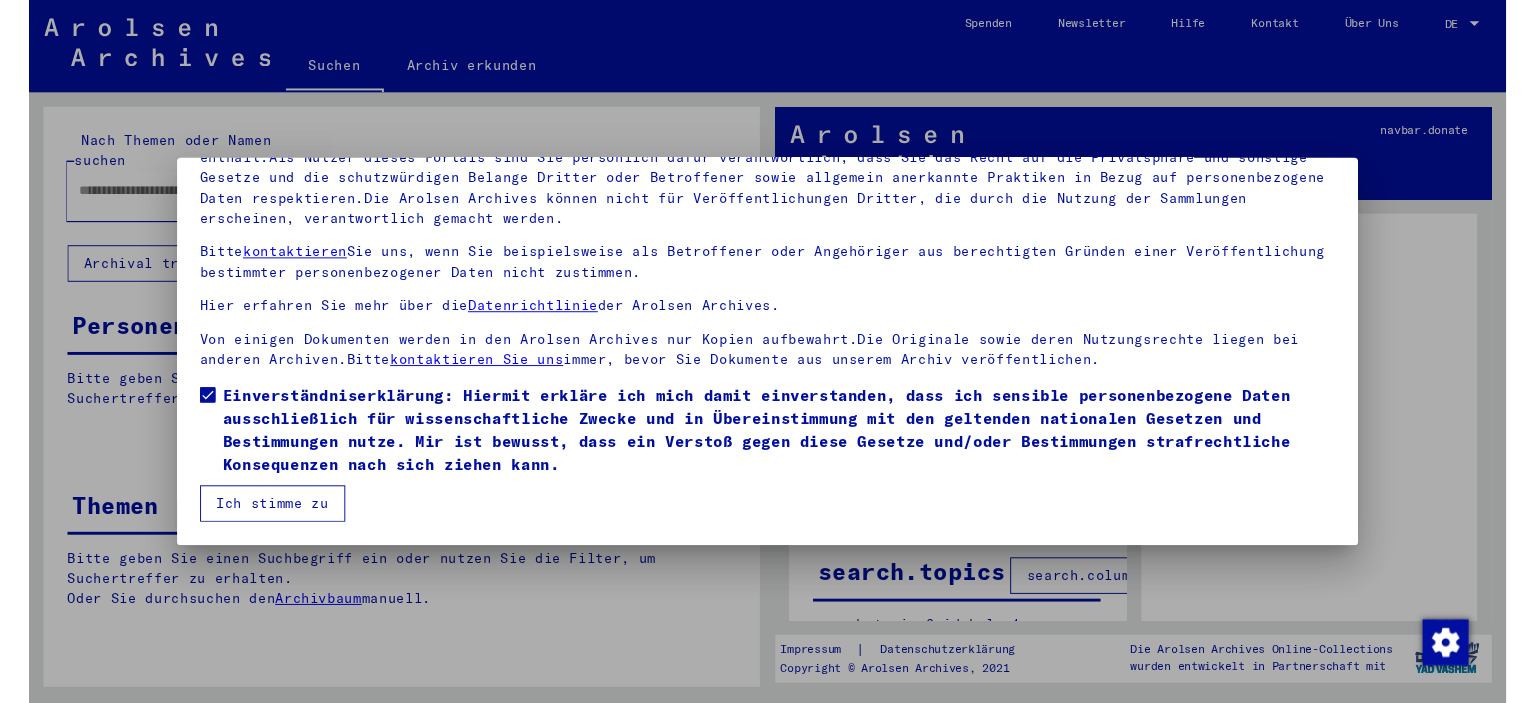 scroll, scrollTop: 0, scrollLeft: 0, axis: both 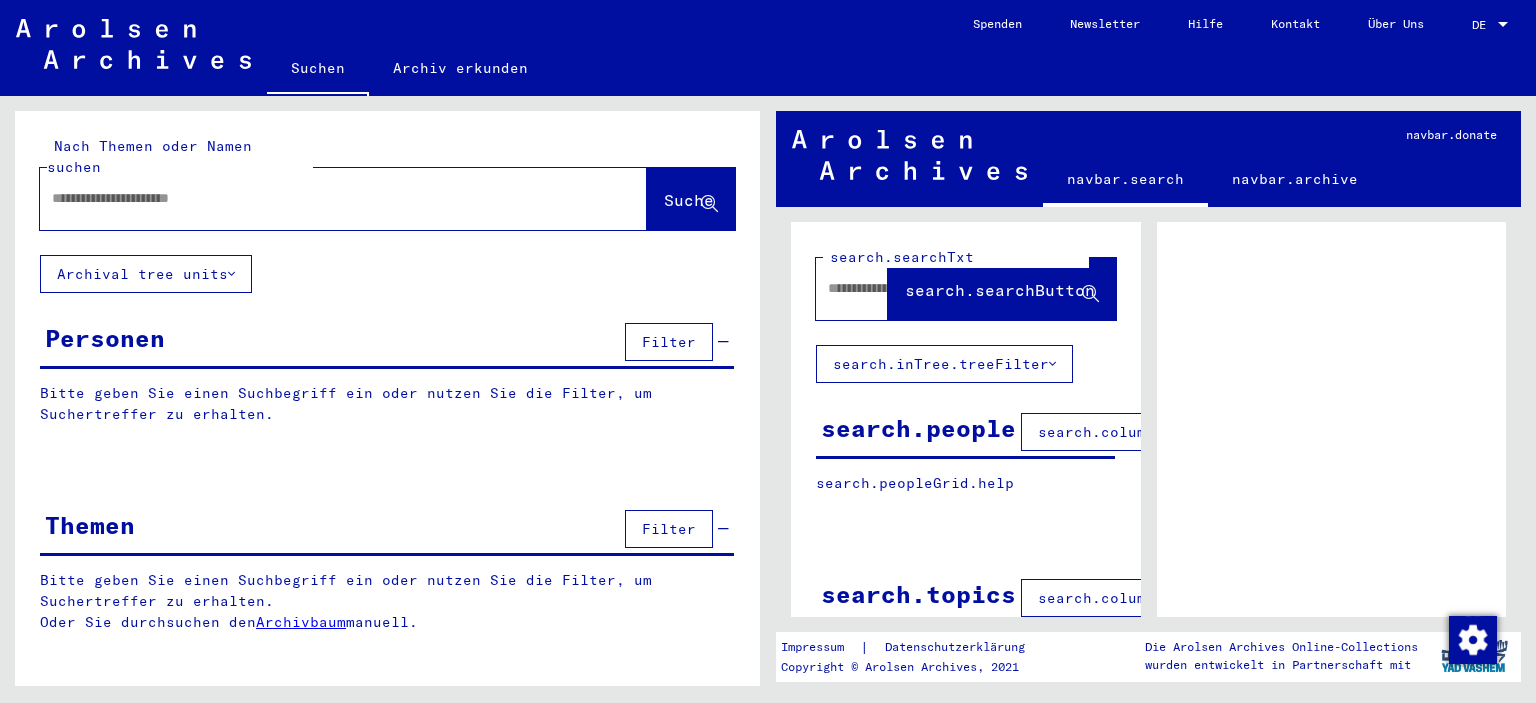 click at bounding box center (325, 198) 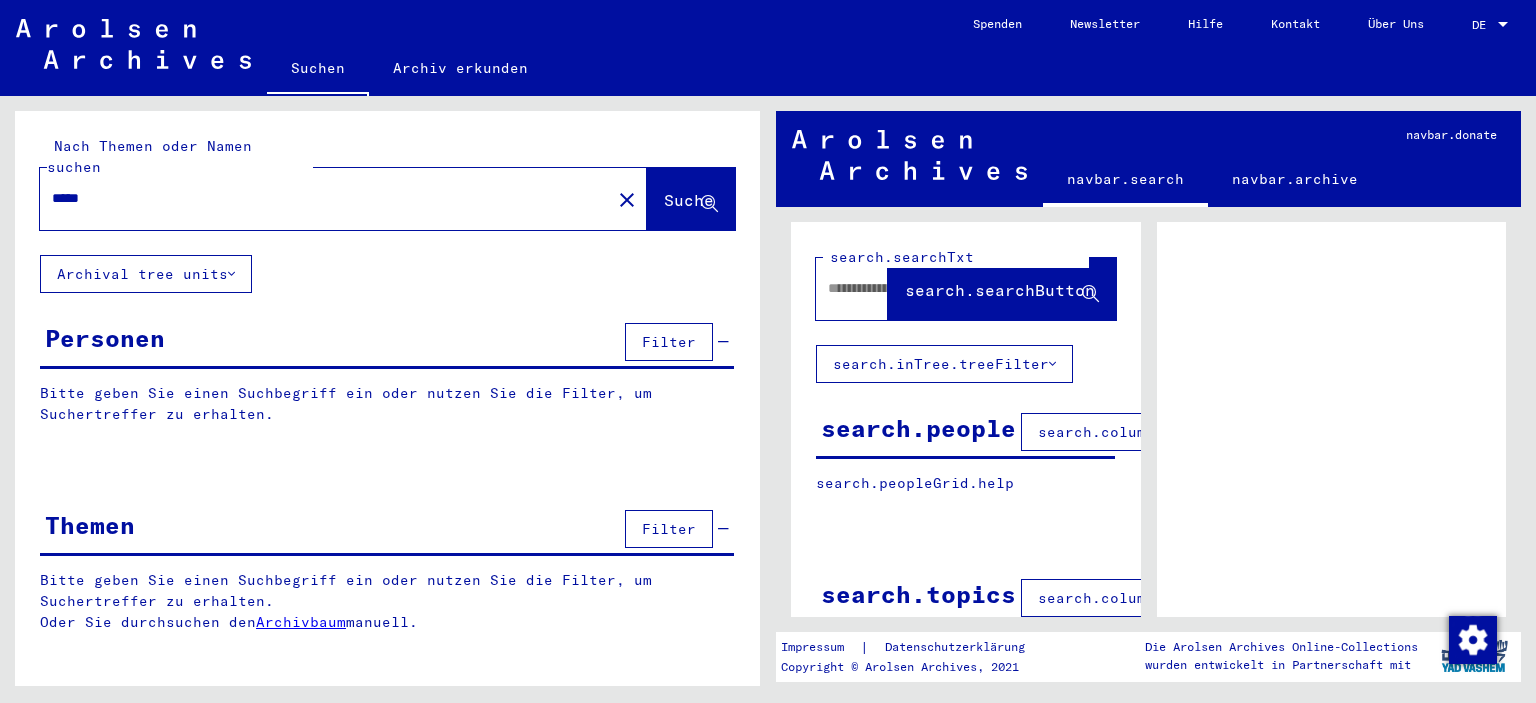 type on "*****" 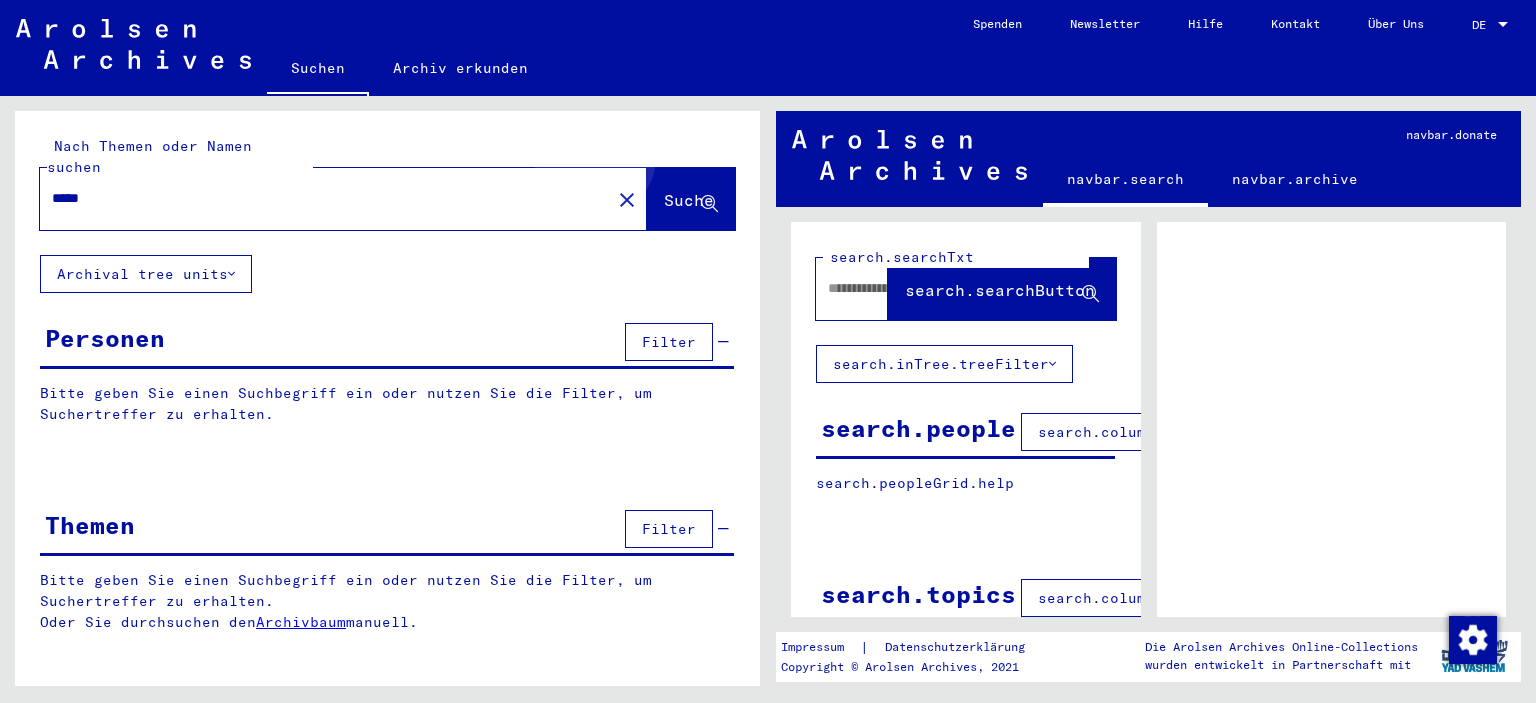 click on "Suche" 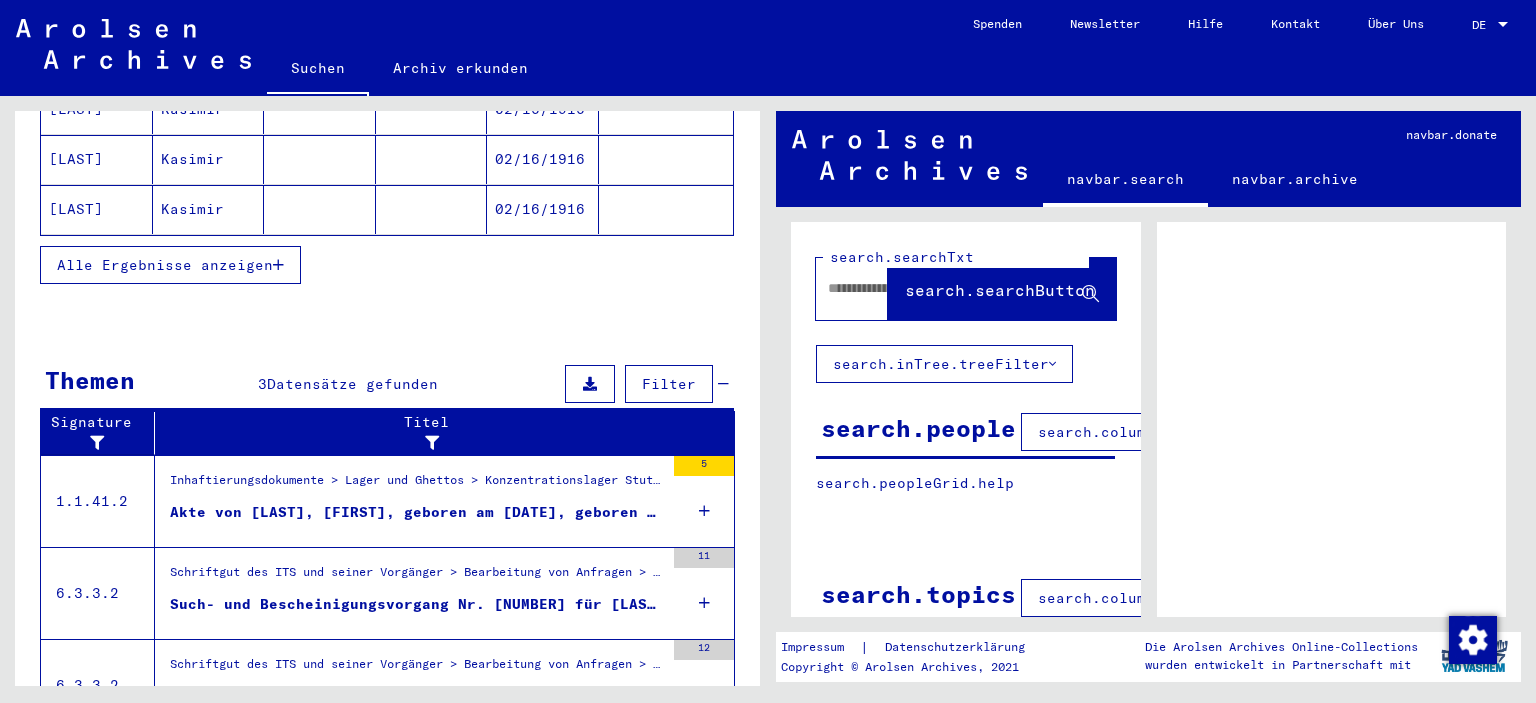 scroll, scrollTop: 516, scrollLeft: 0, axis: vertical 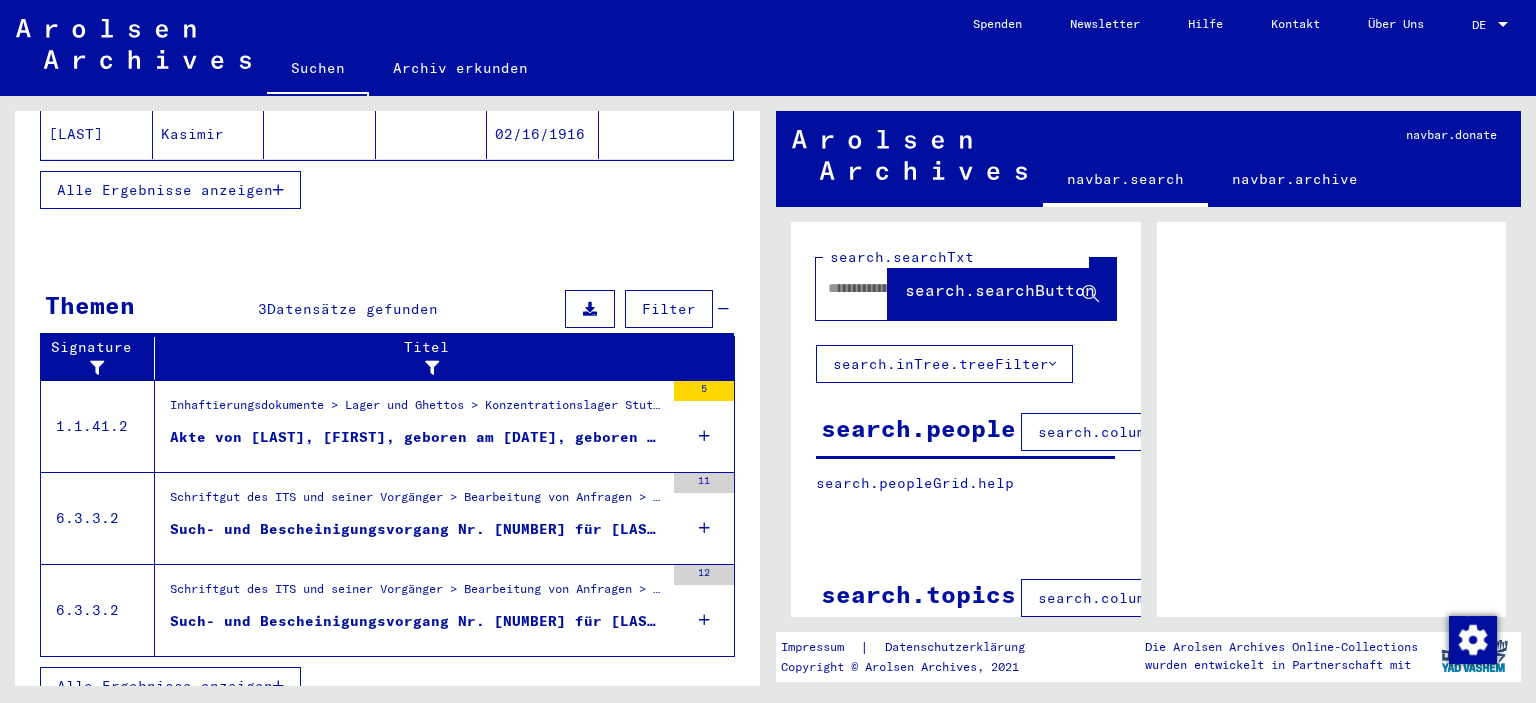 click on "Akte von [LAST], [FIRST], geboren am [DATE], geboren in [PLACE]" at bounding box center [417, 437] 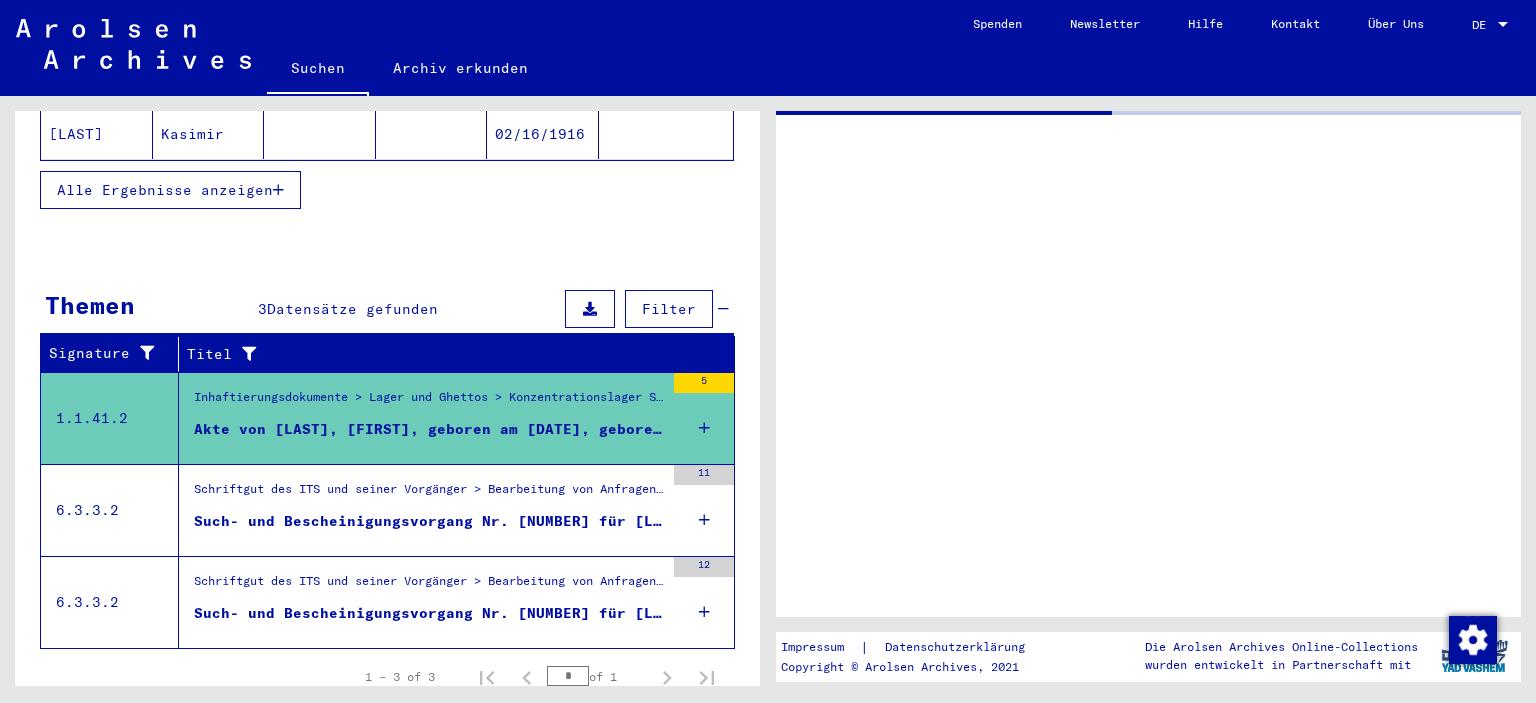 scroll, scrollTop: 202, scrollLeft: 0, axis: vertical 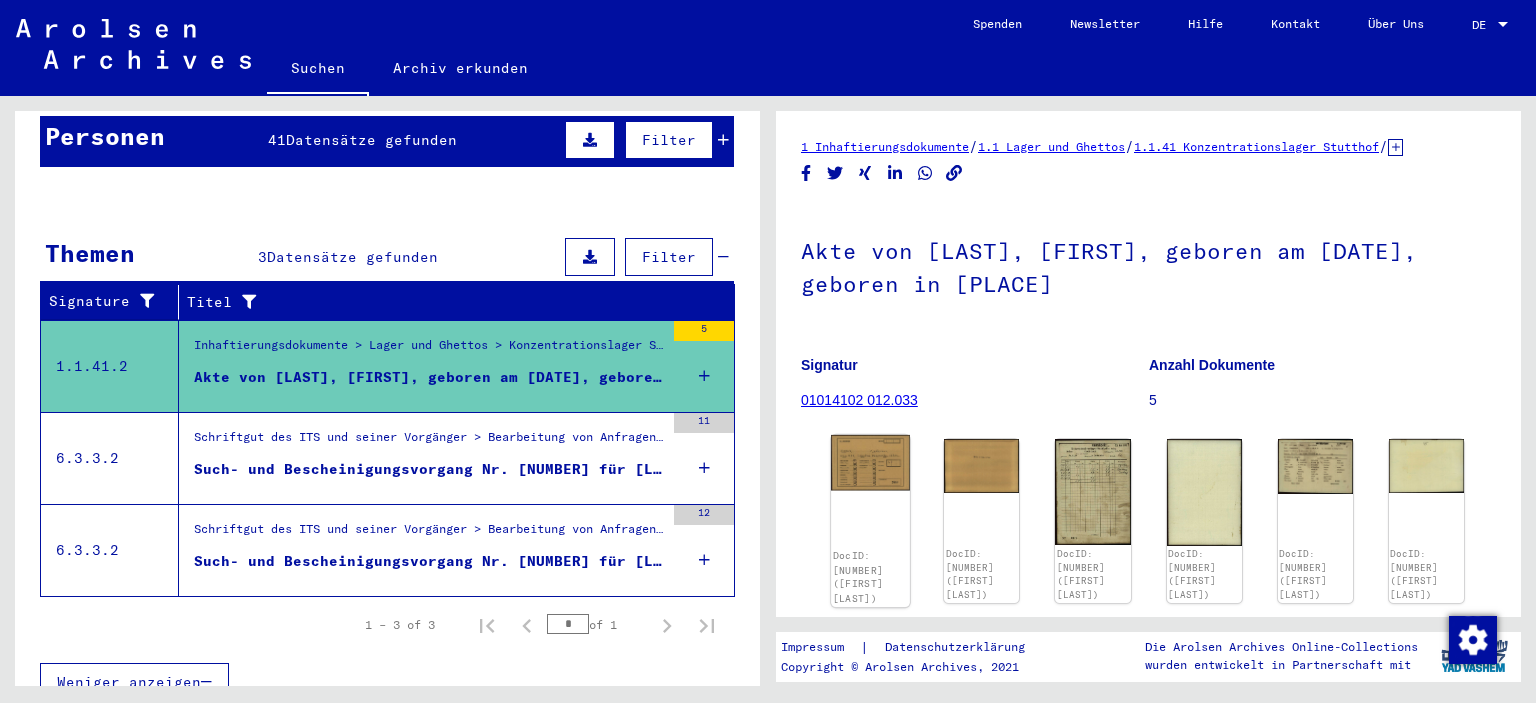 click 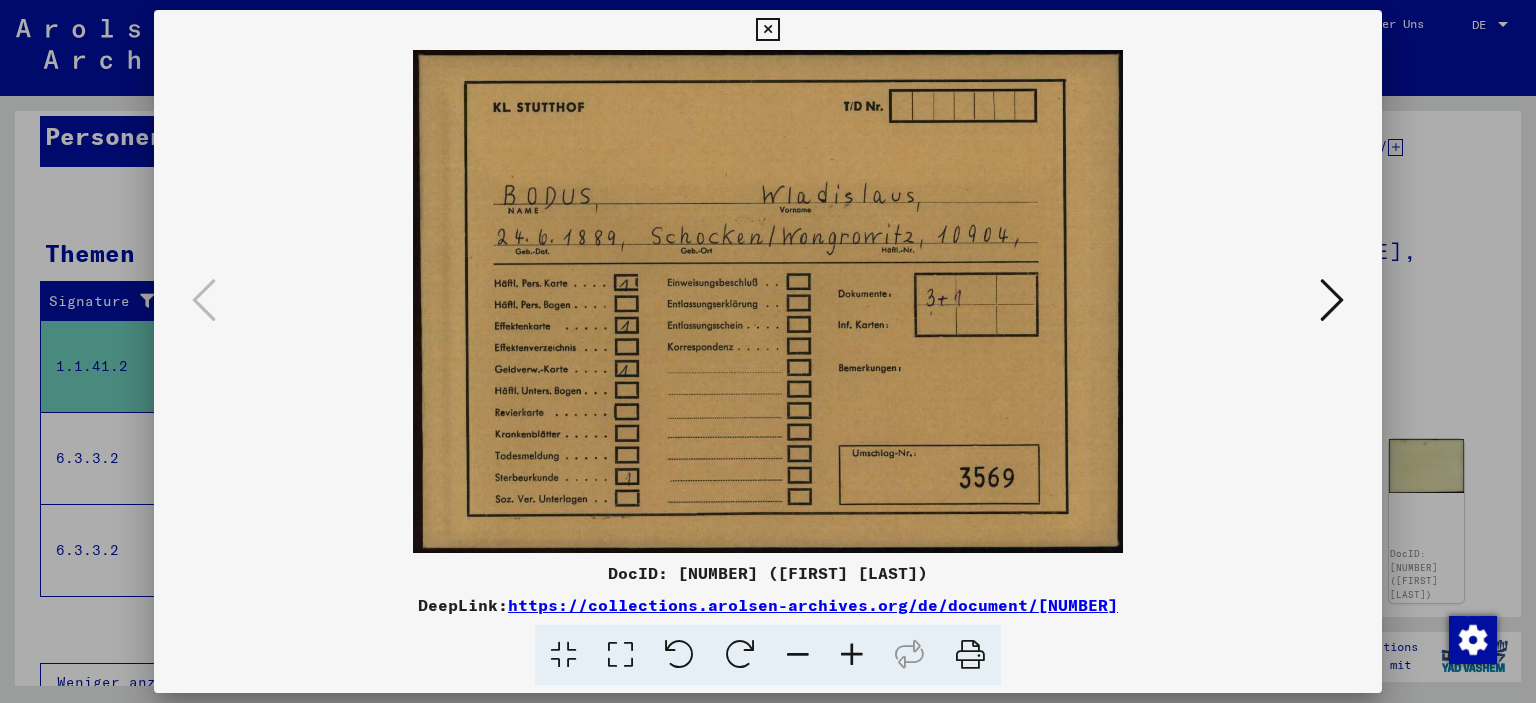 click at bounding box center [1332, 300] 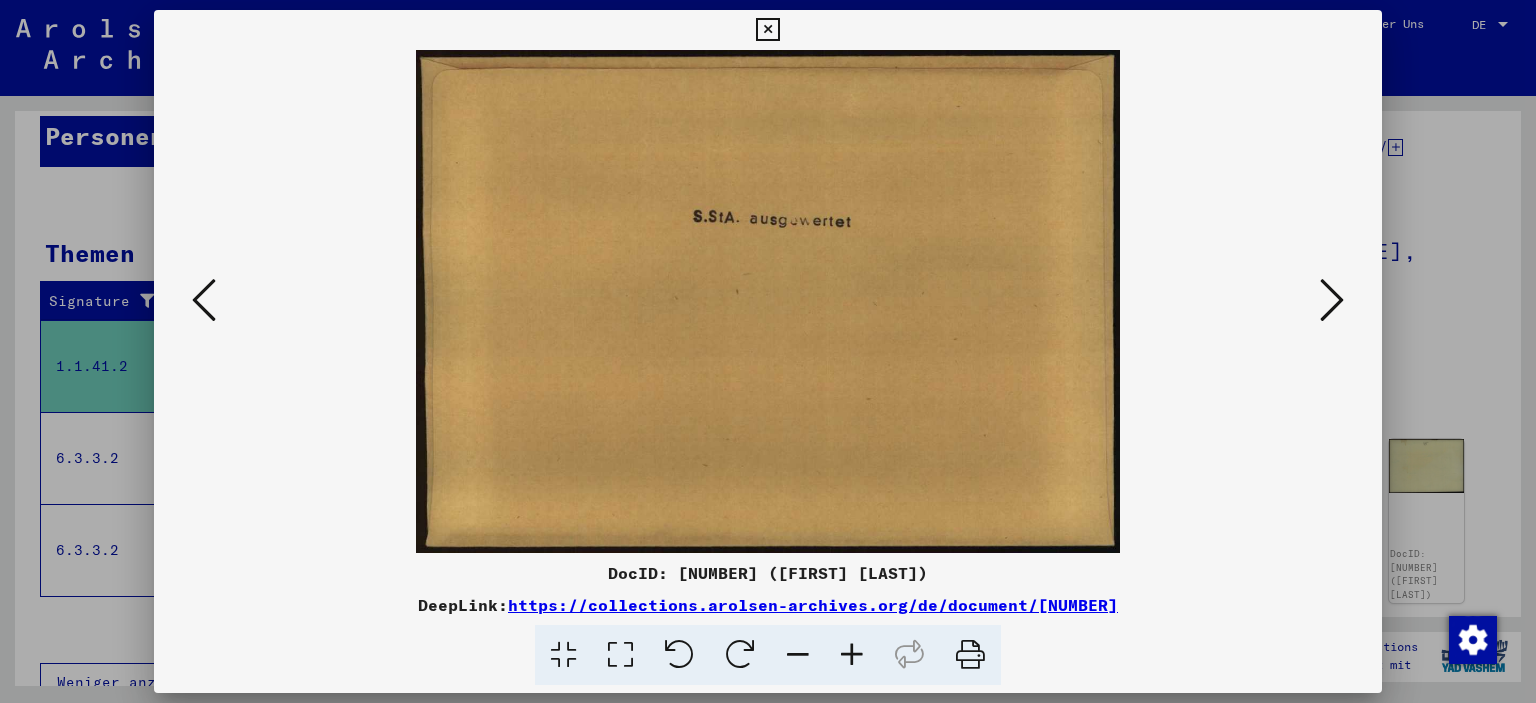 click at bounding box center (1332, 300) 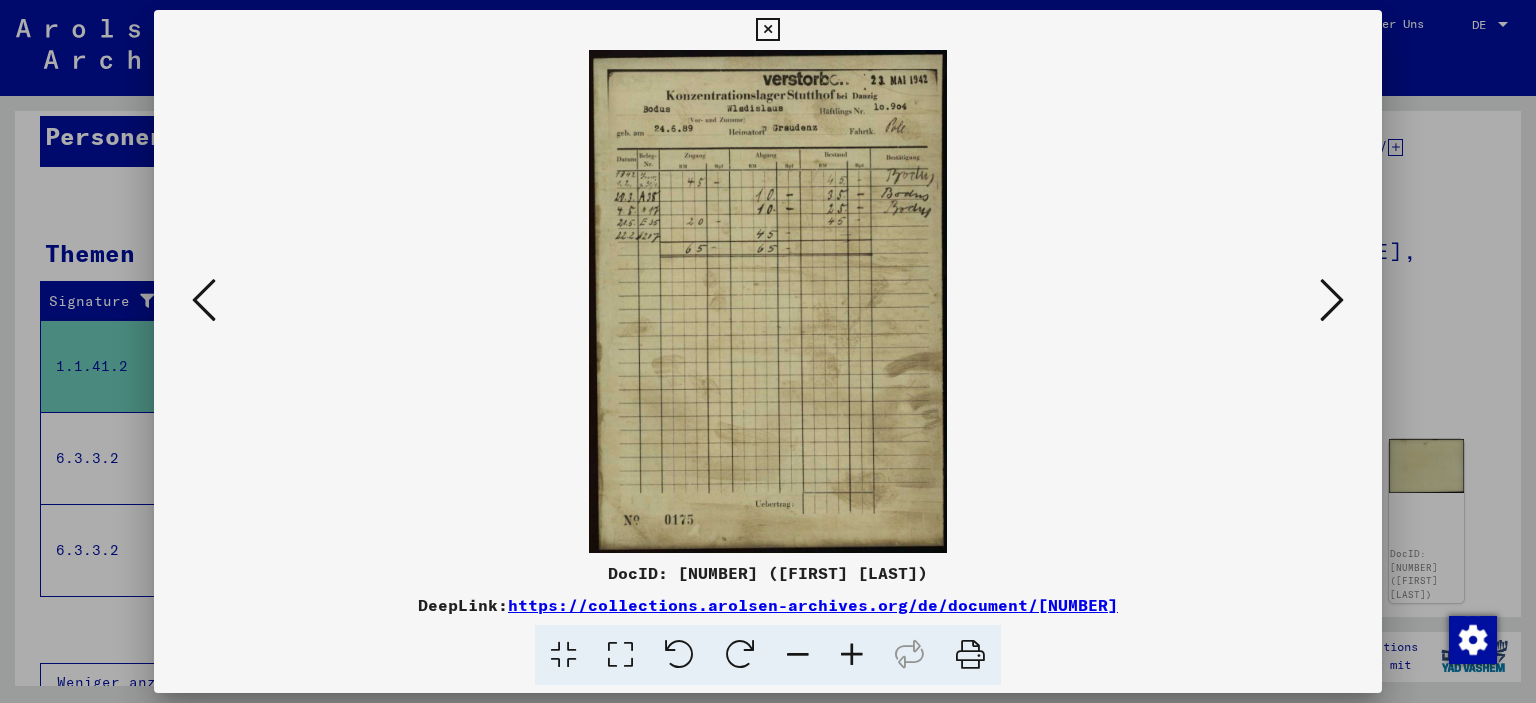 click at bounding box center [768, 301] 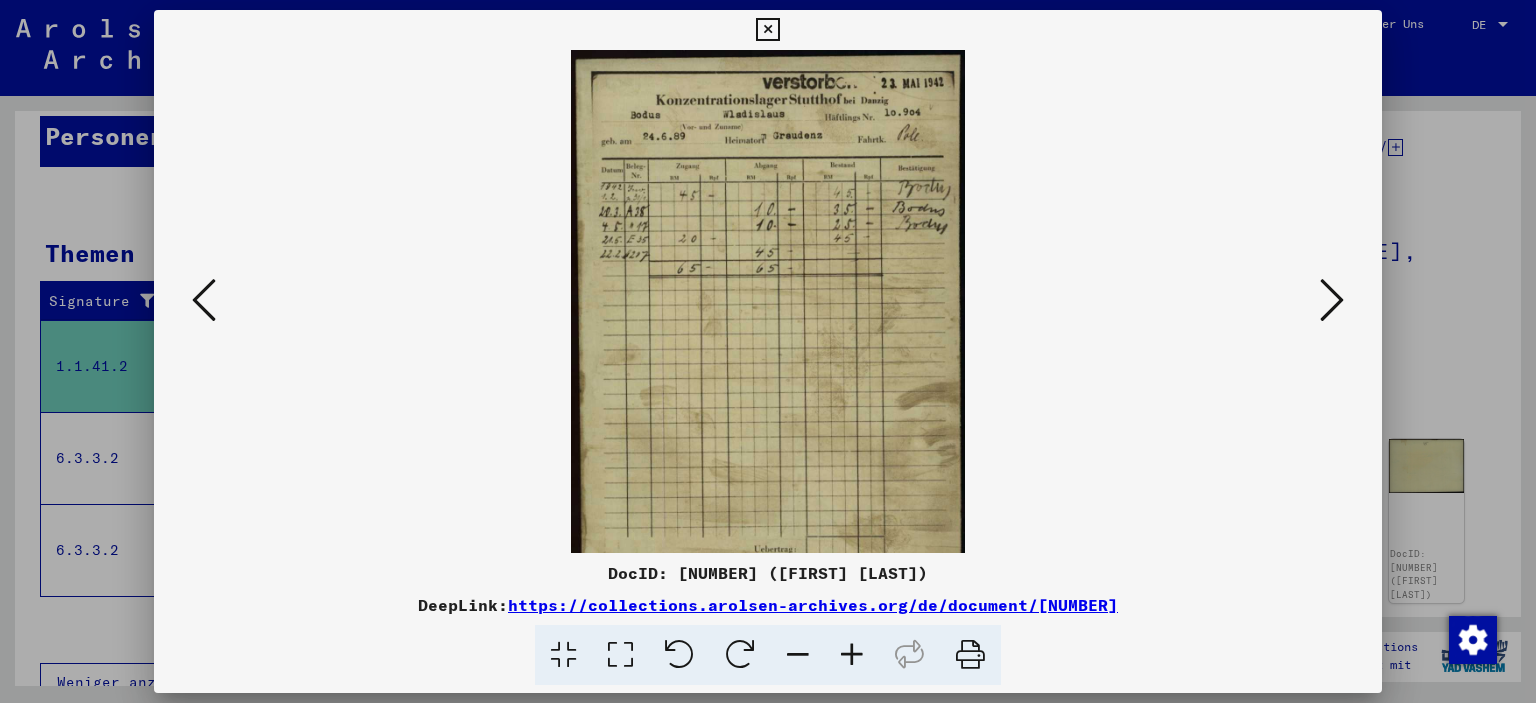 click at bounding box center [852, 655] 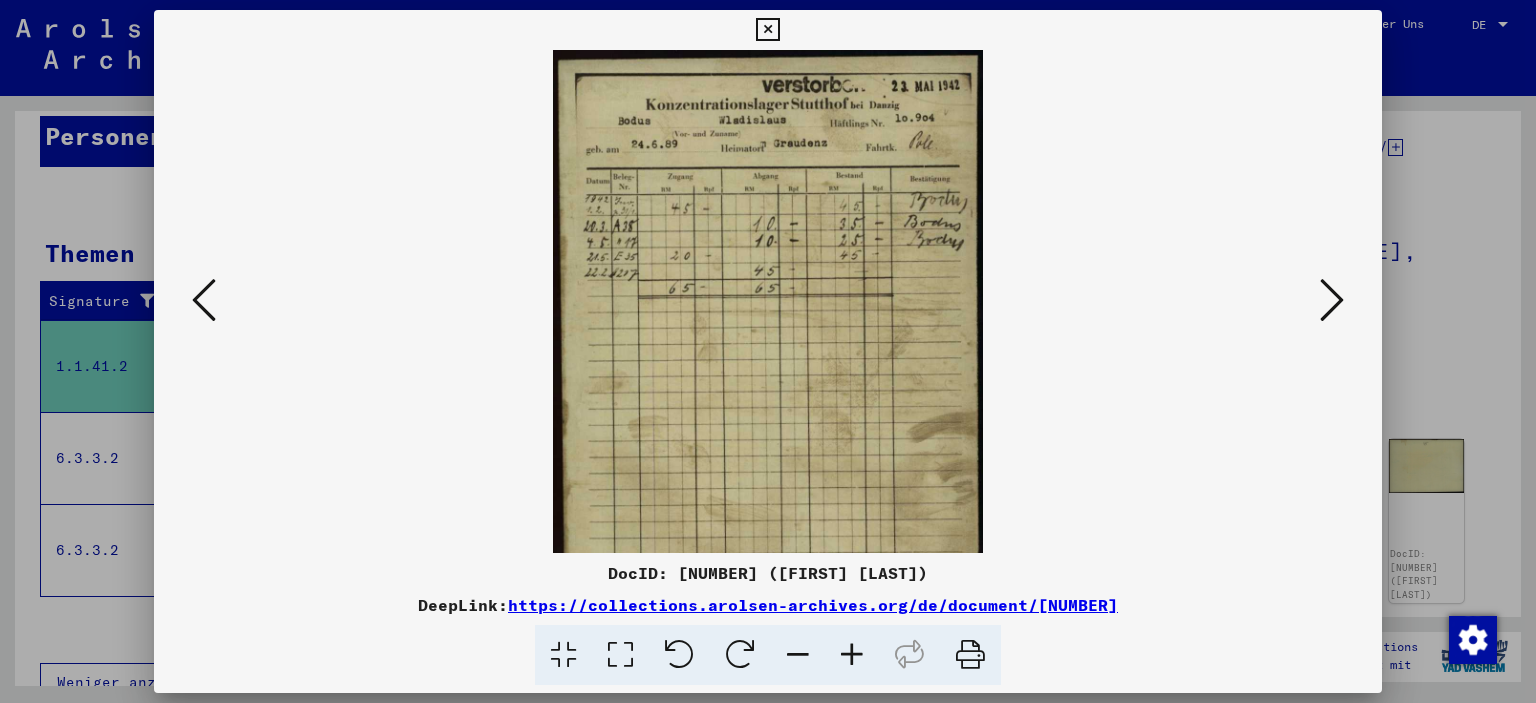 click at bounding box center [852, 655] 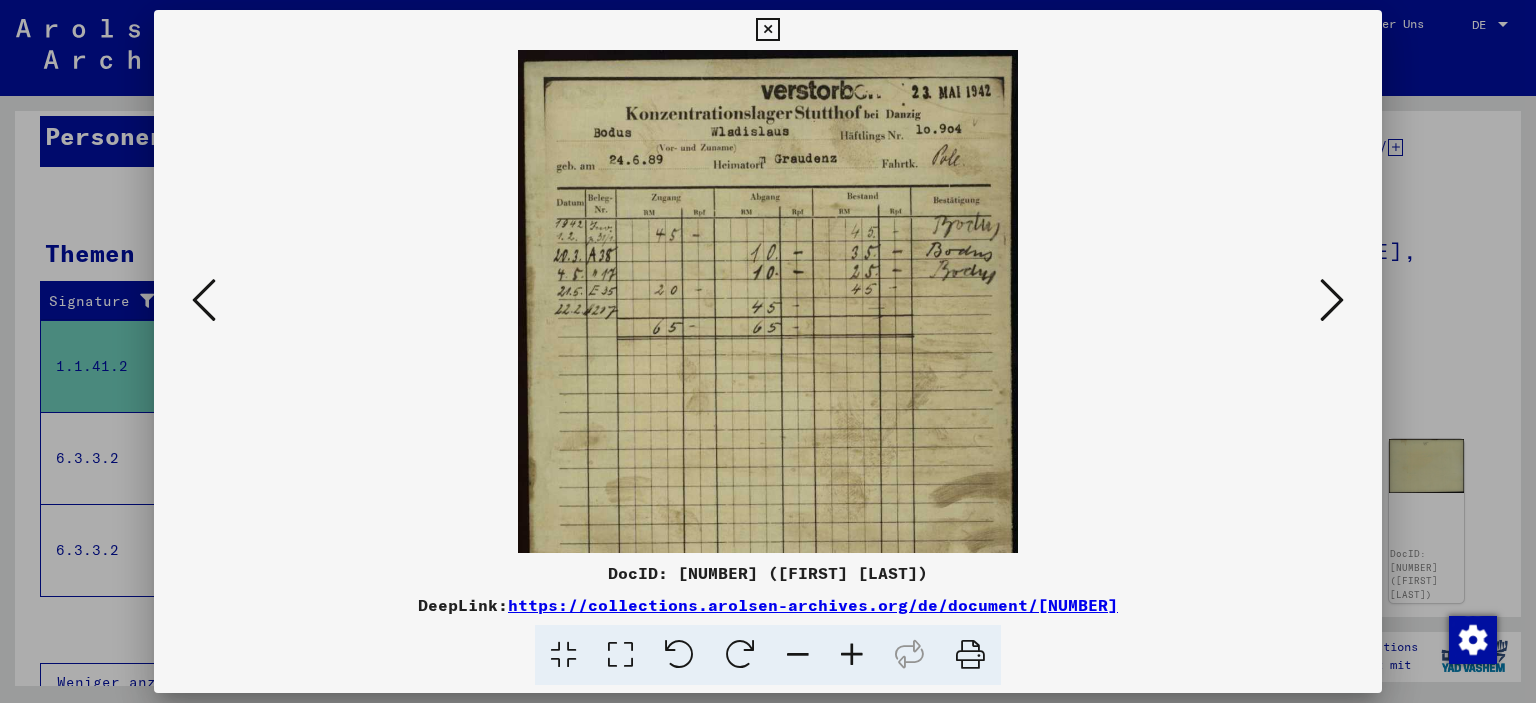 click at bounding box center (852, 655) 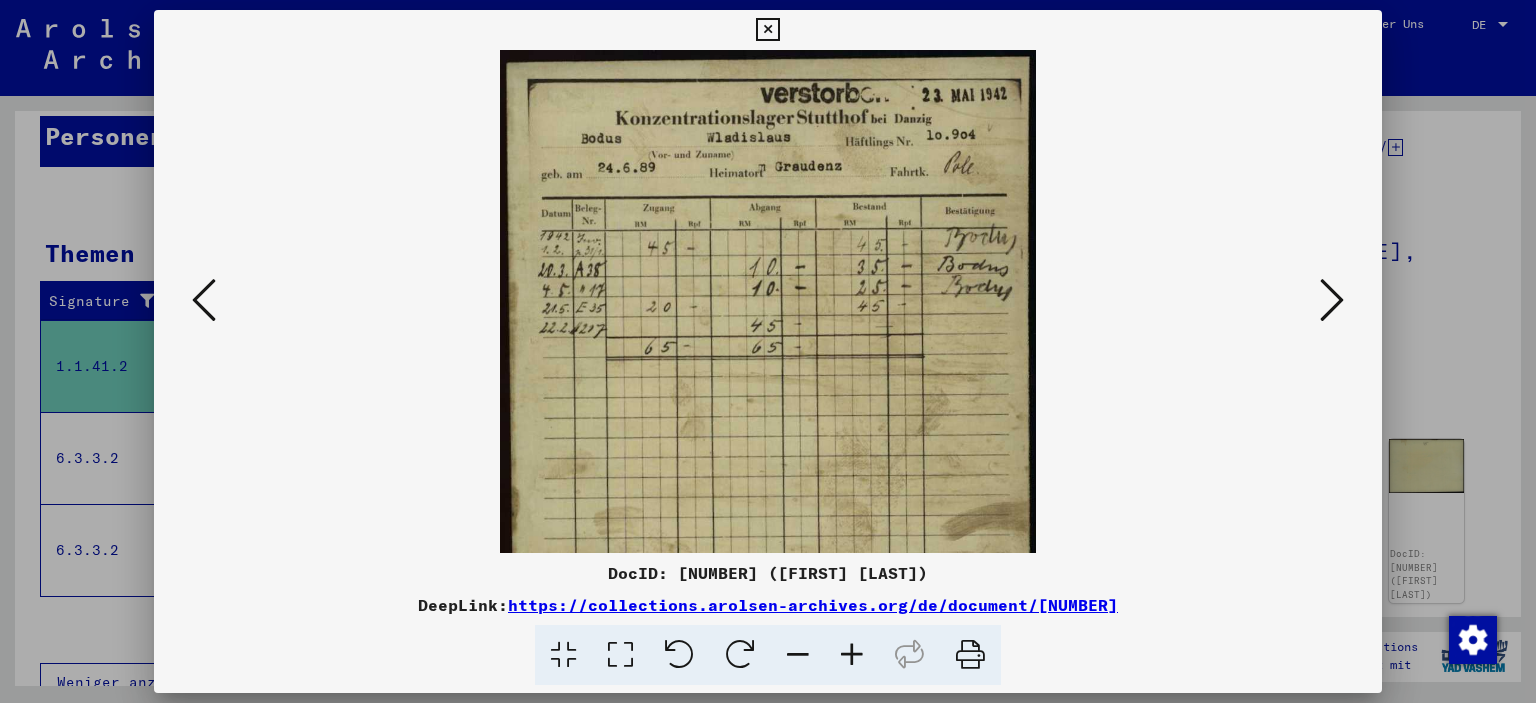 click at bounding box center (852, 655) 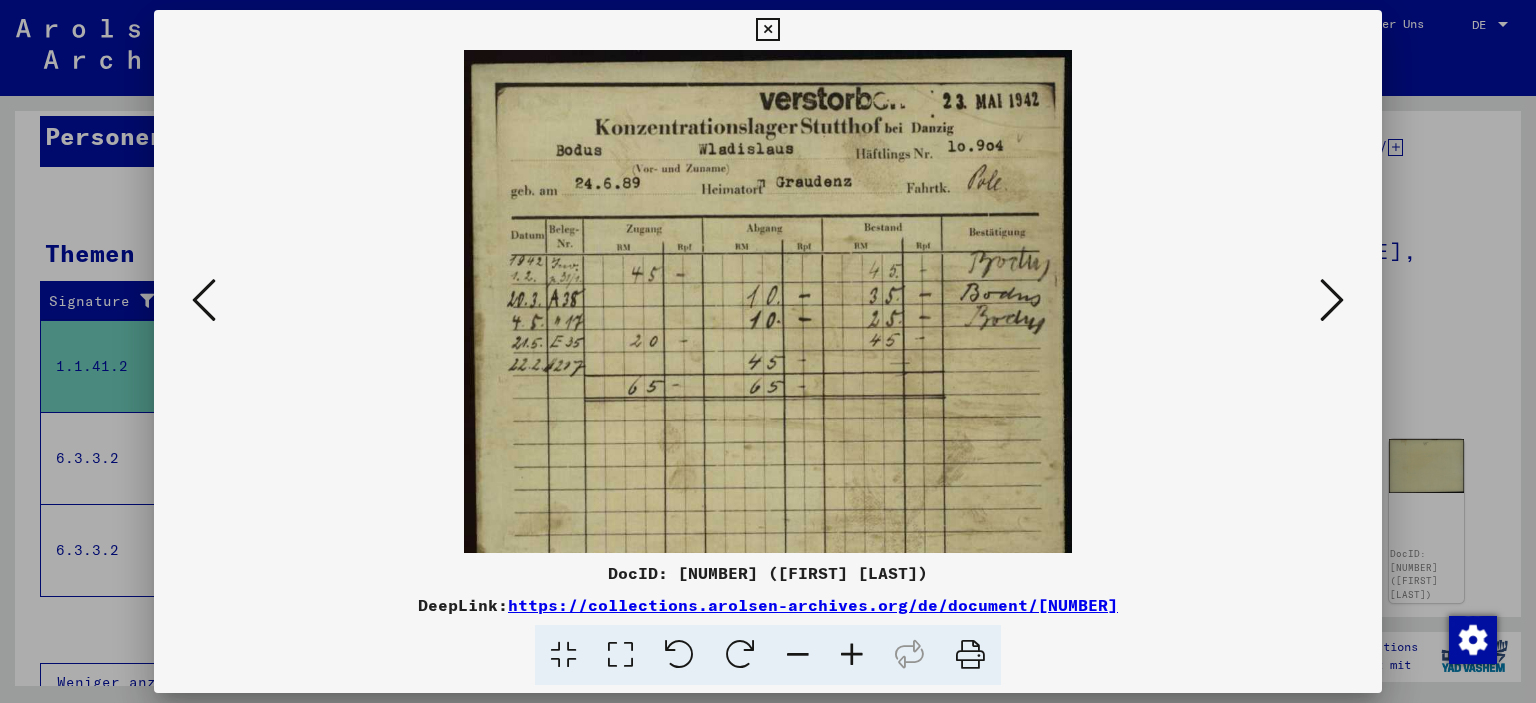 click at bounding box center [852, 655] 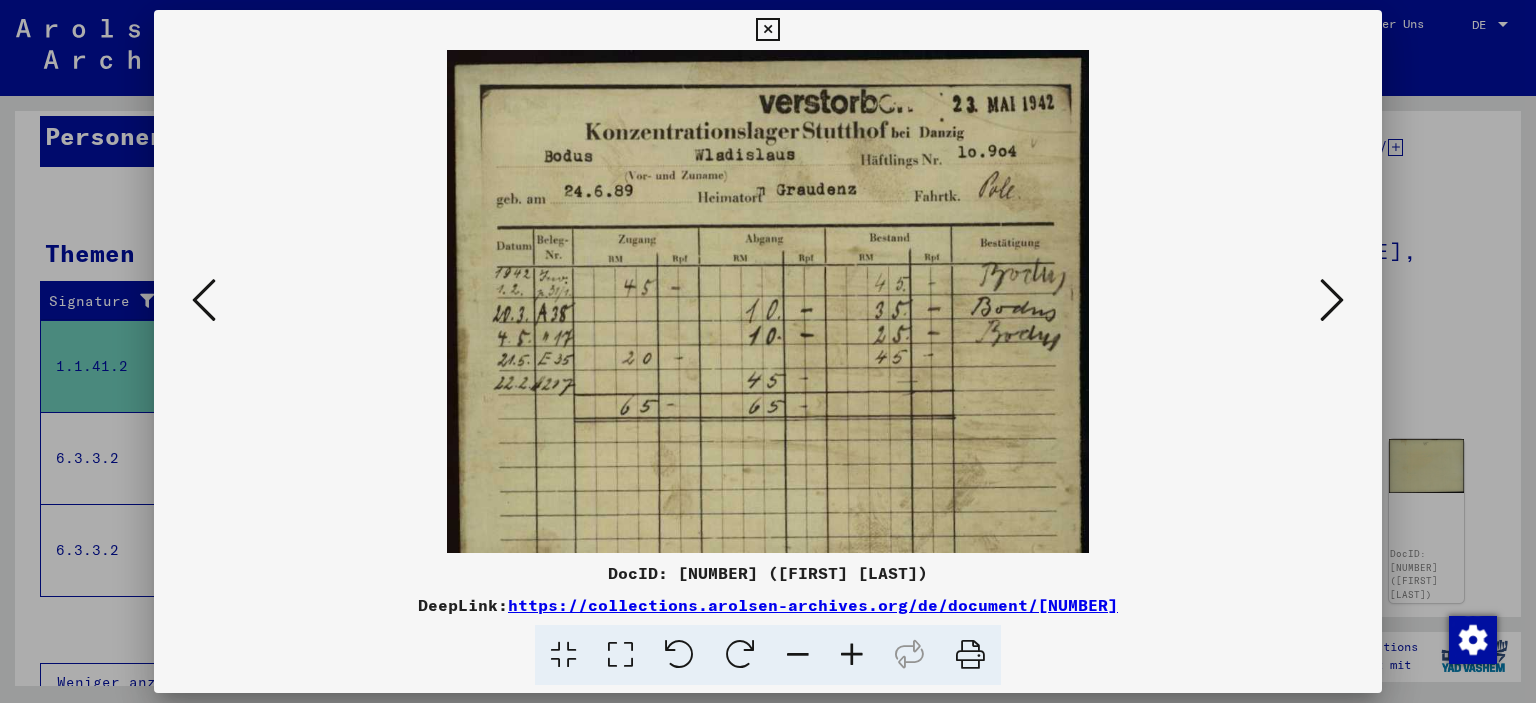 click at bounding box center [852, 655] 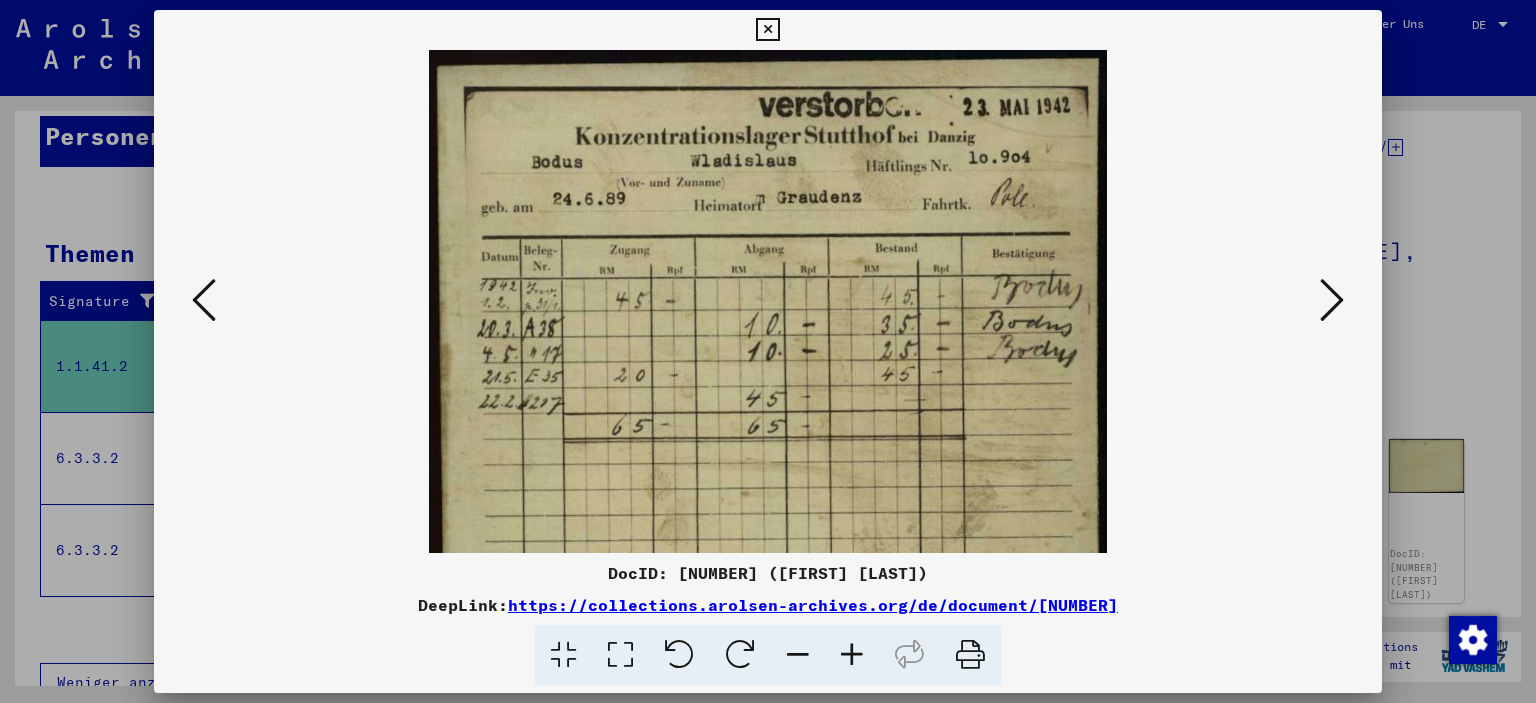 click at bounding box center [852, 655] 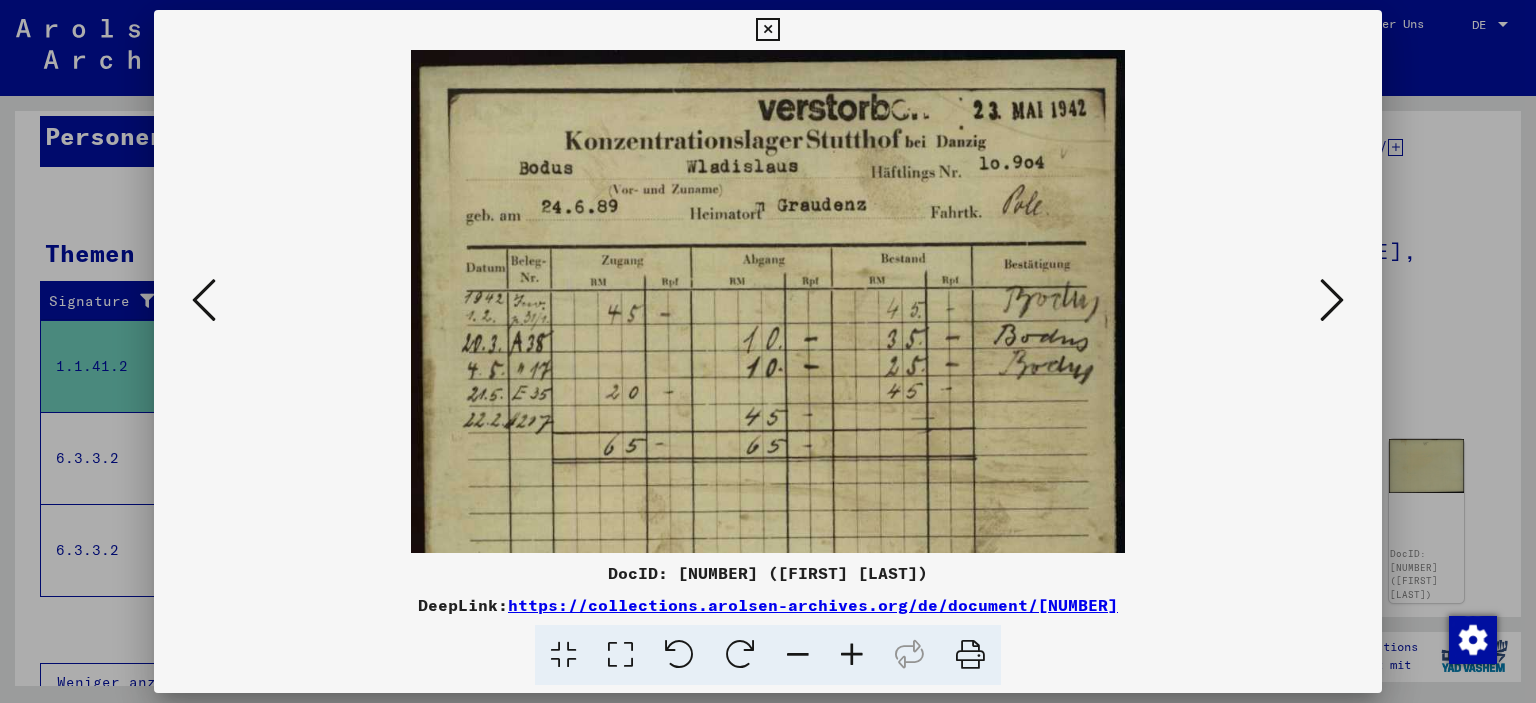 click at bounding box center (852, 655) 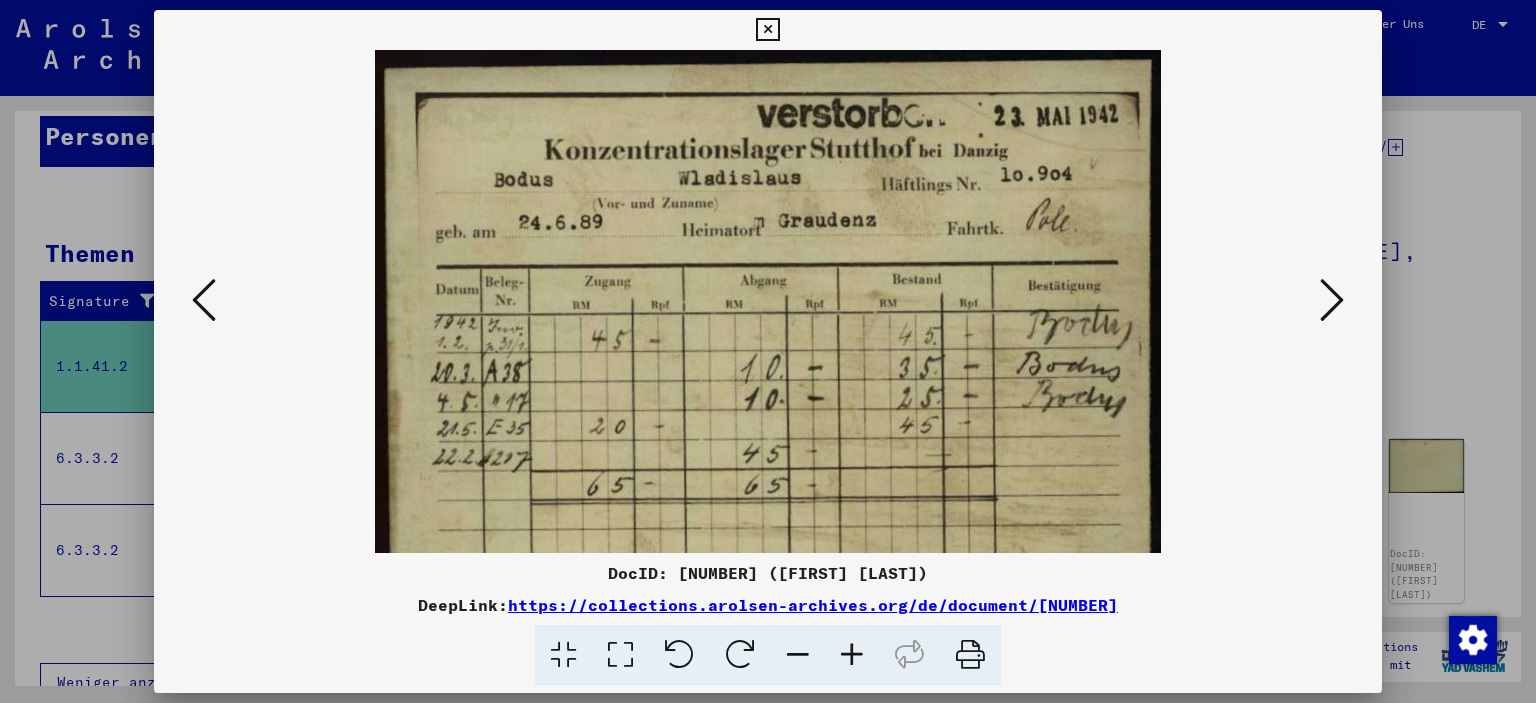 click at bounding box center (852, 655) 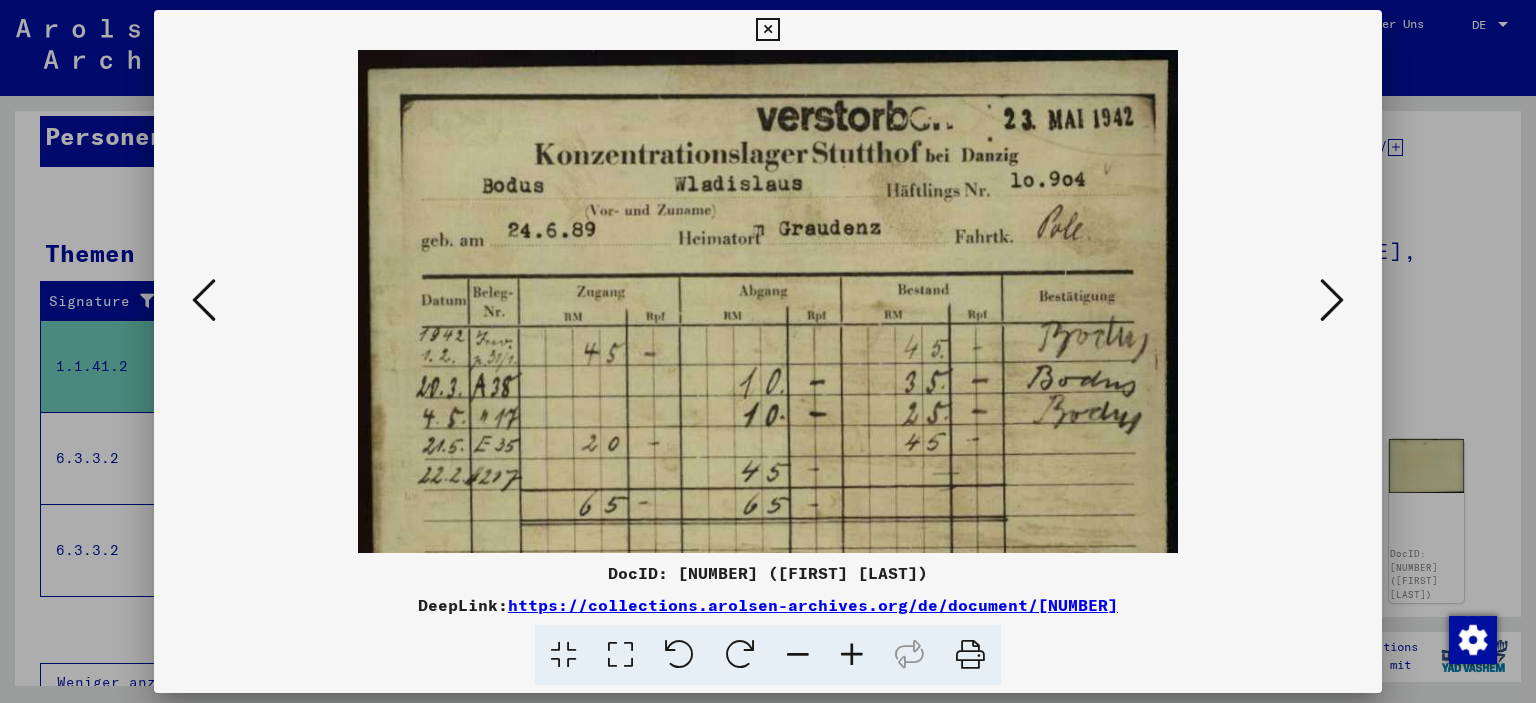 click at bounding box center [852, 655] 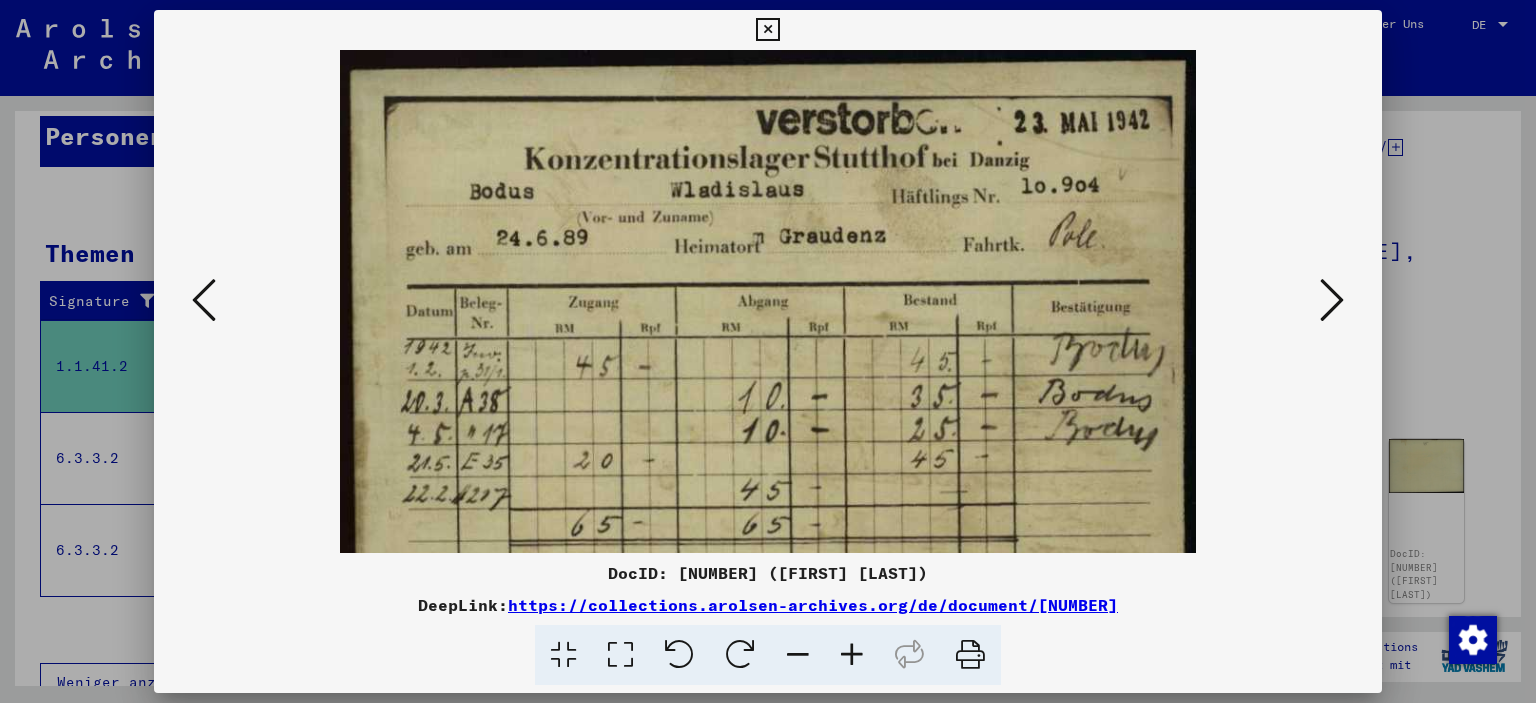 click at bounding box center [852, 655] 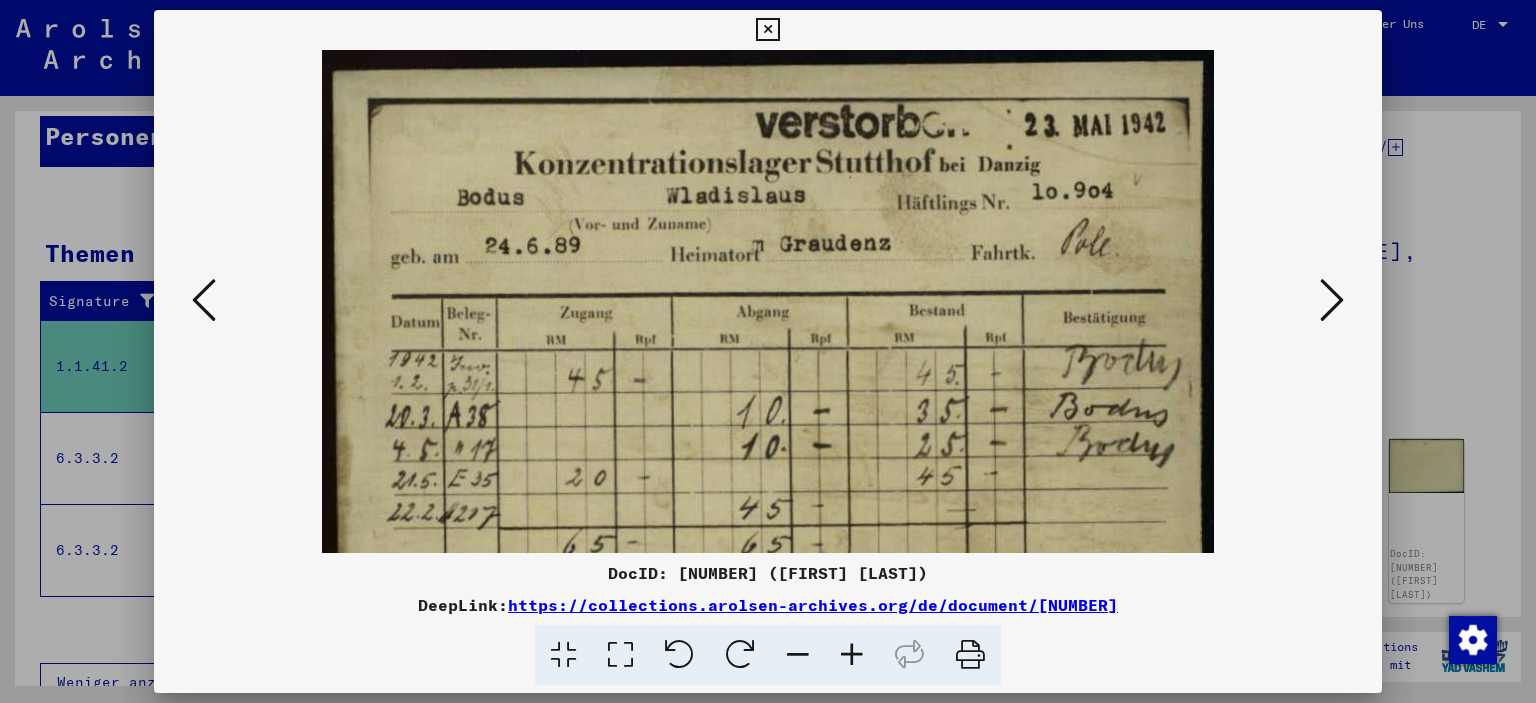 click at bounding box center (852, 655) 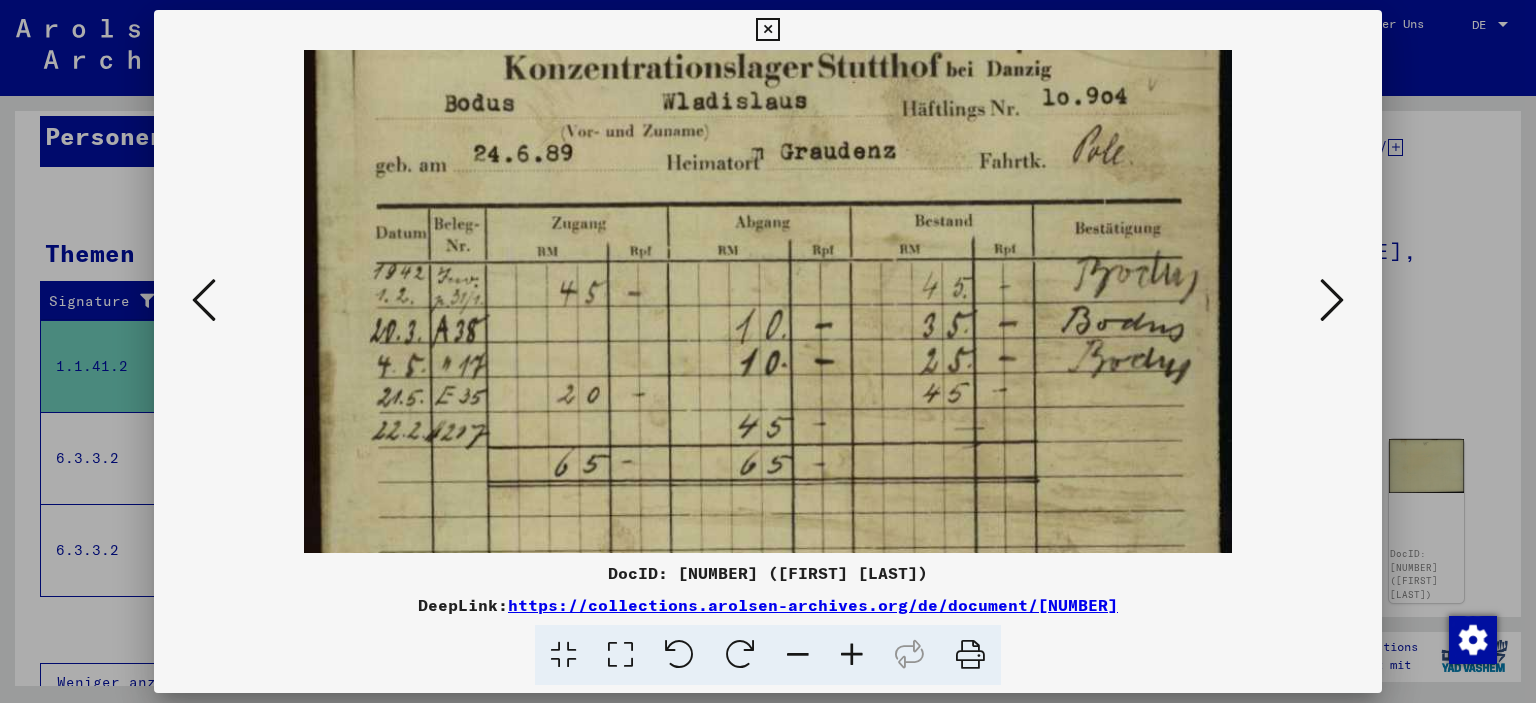 scroll, scrollTop: 109, scrollLeft: 0, axis: vertical 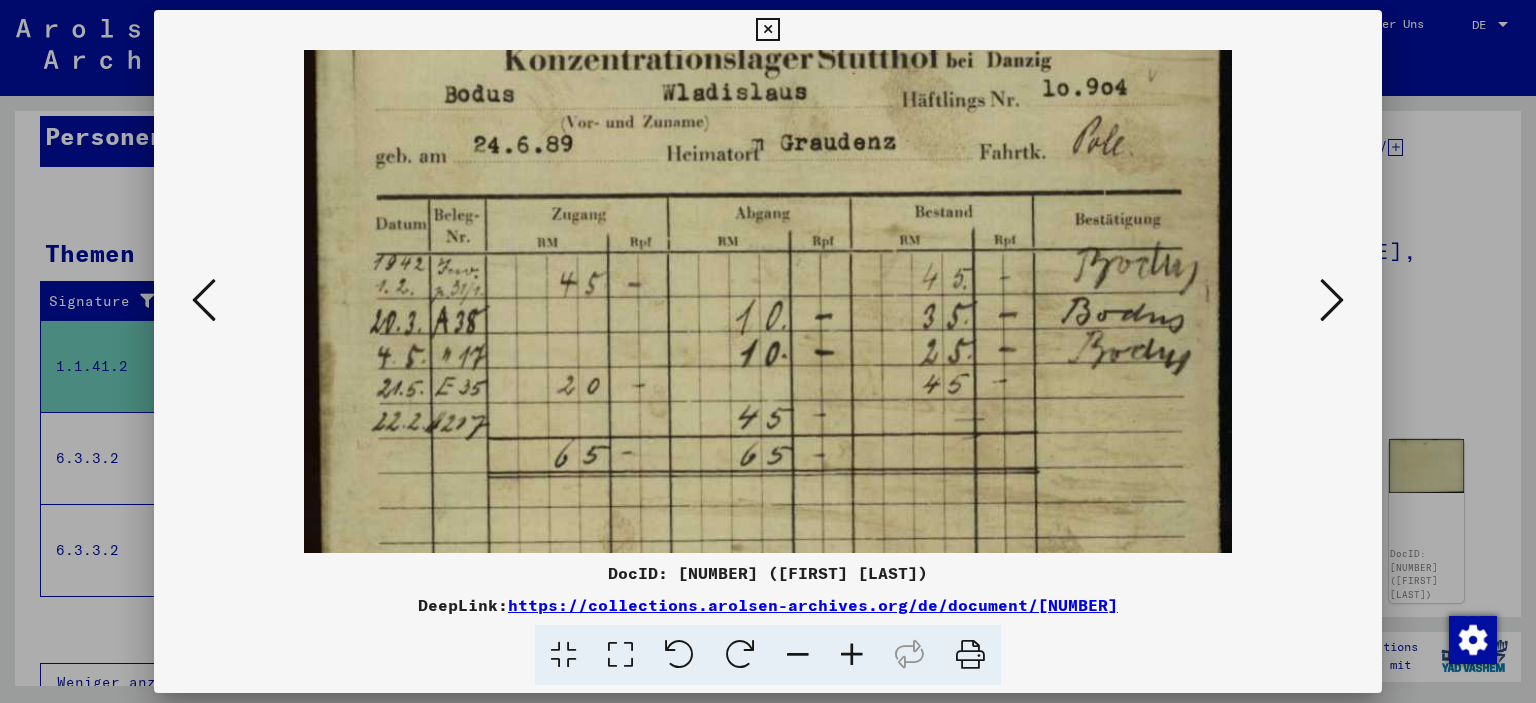 drag, startPoint x: 806, startPoint y: 404, endPoint x: 793, endPoint y: 295, distance: 109.77249 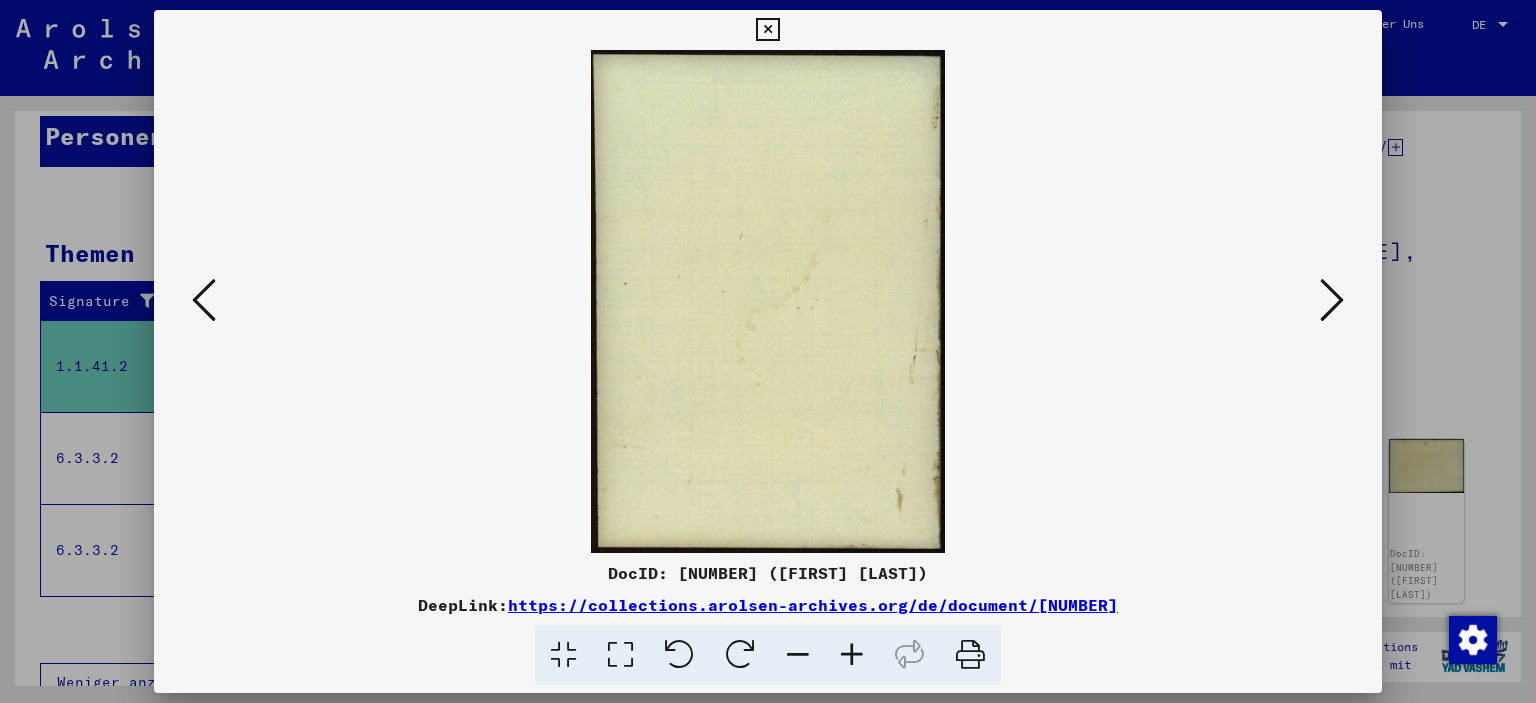 scroll, scrollTop: 0, scrollLeft: 0, axis: both 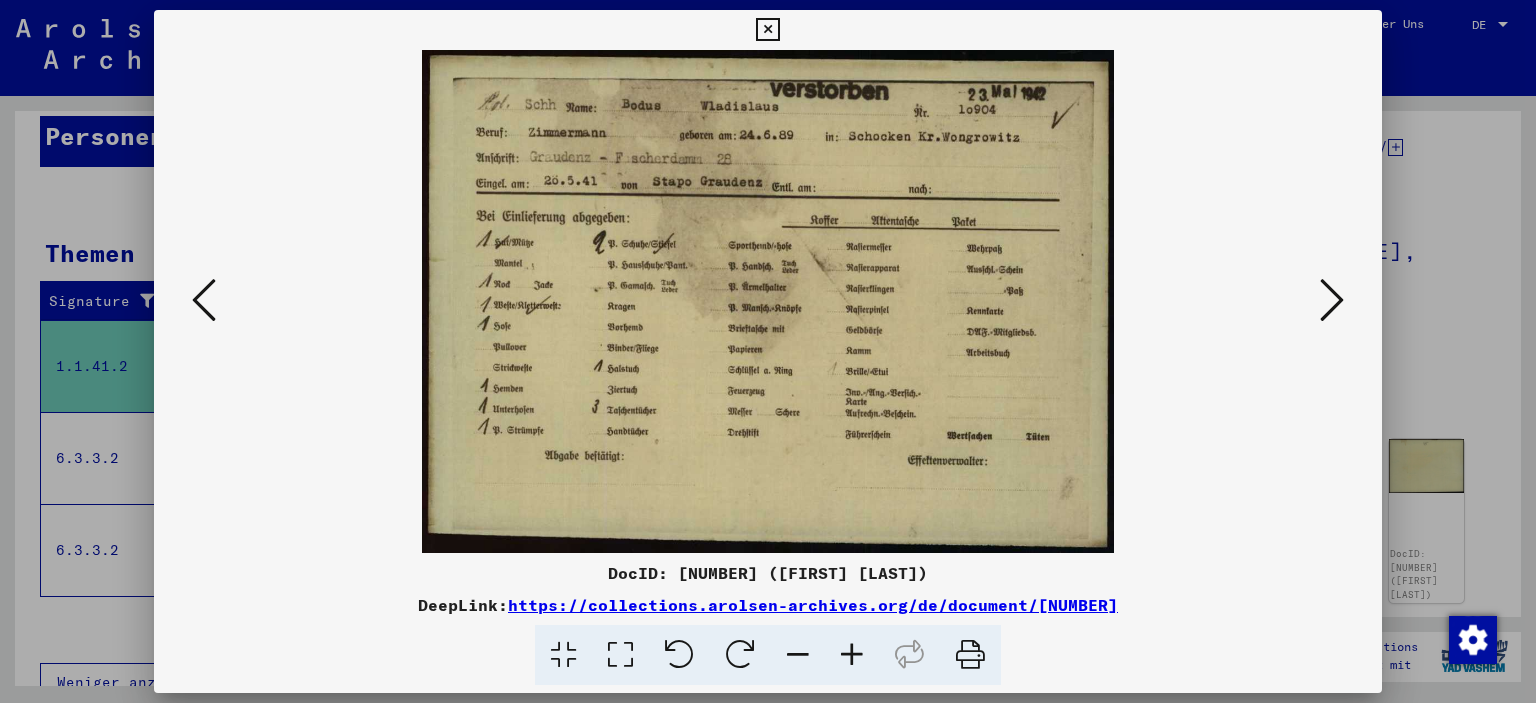 click at bounding box center [852, 655] 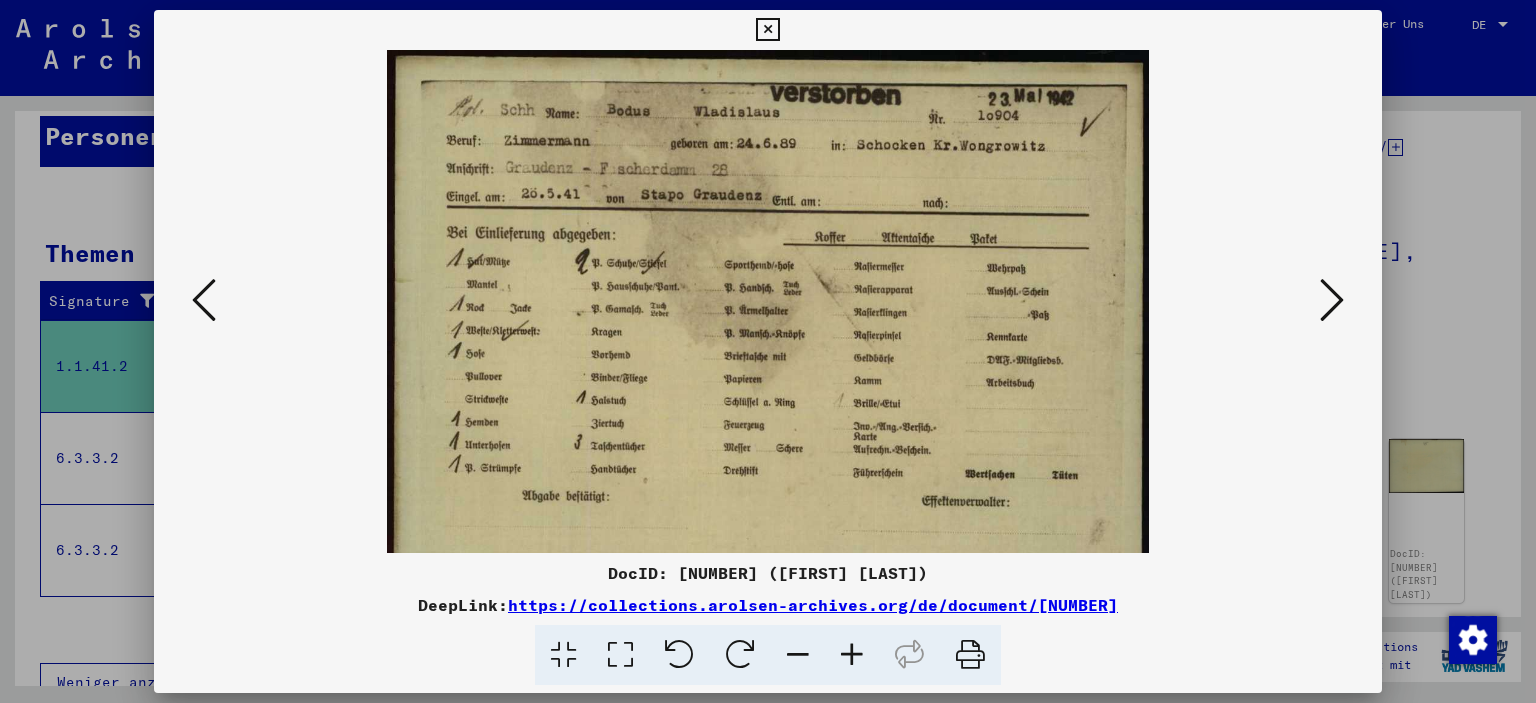 click at bounding box center (852, 655) 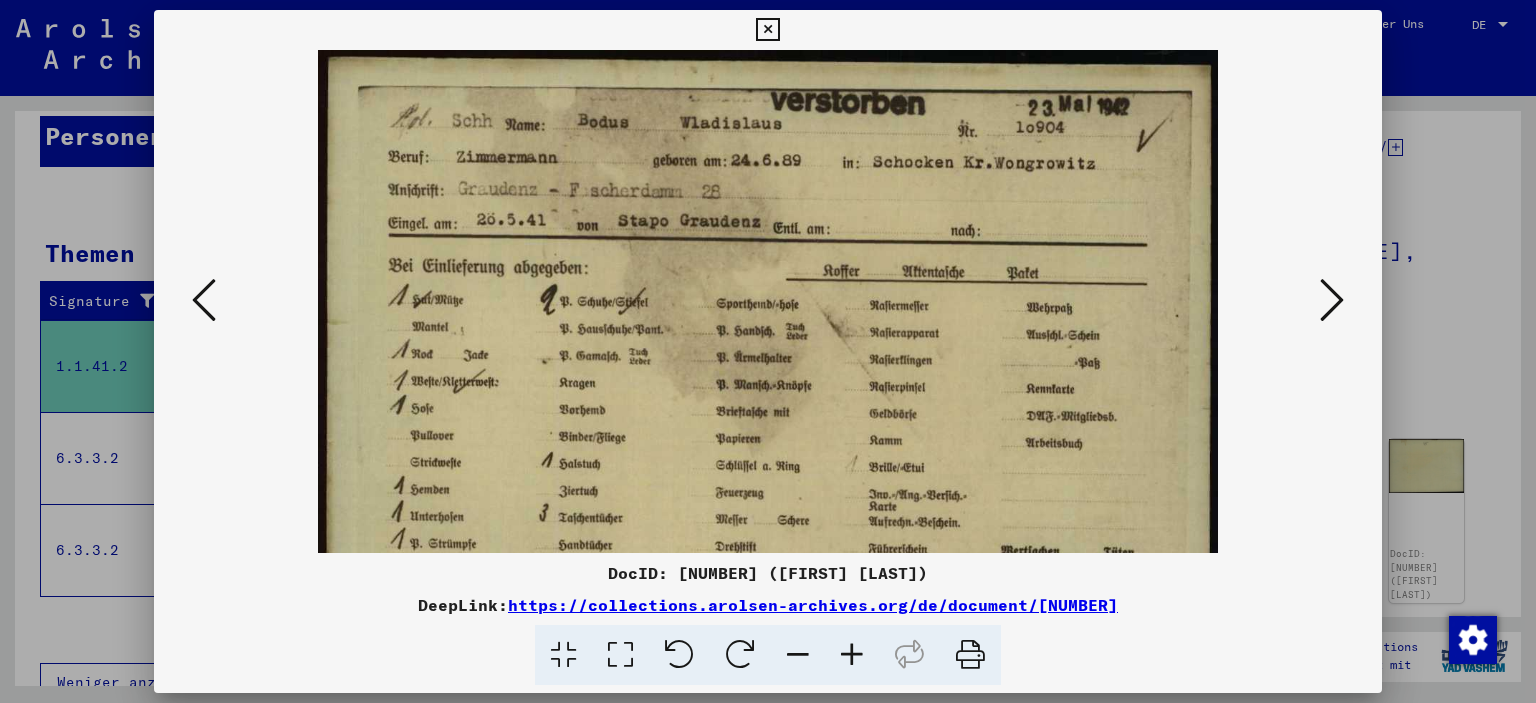 click at bounding box center [852, 655] 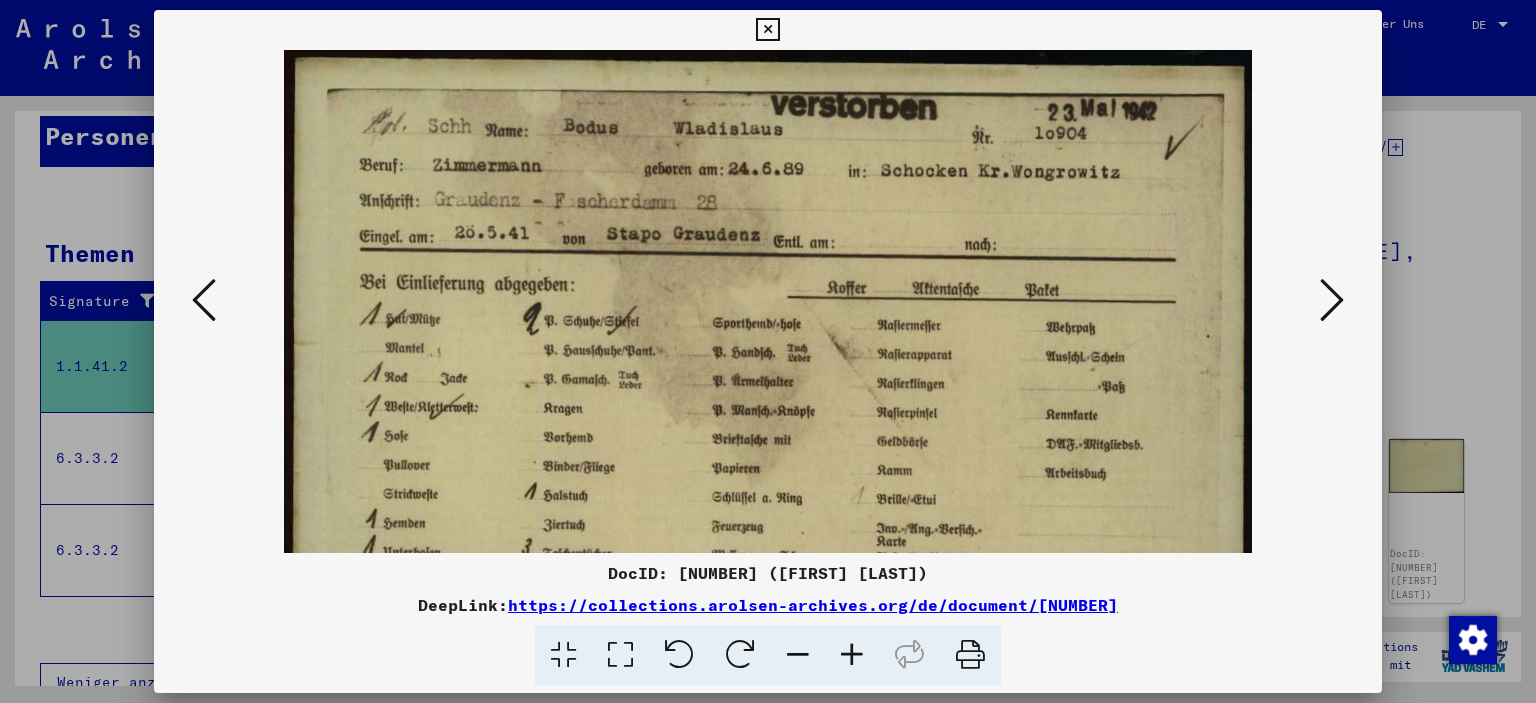 click at bounding box center [852, 655] 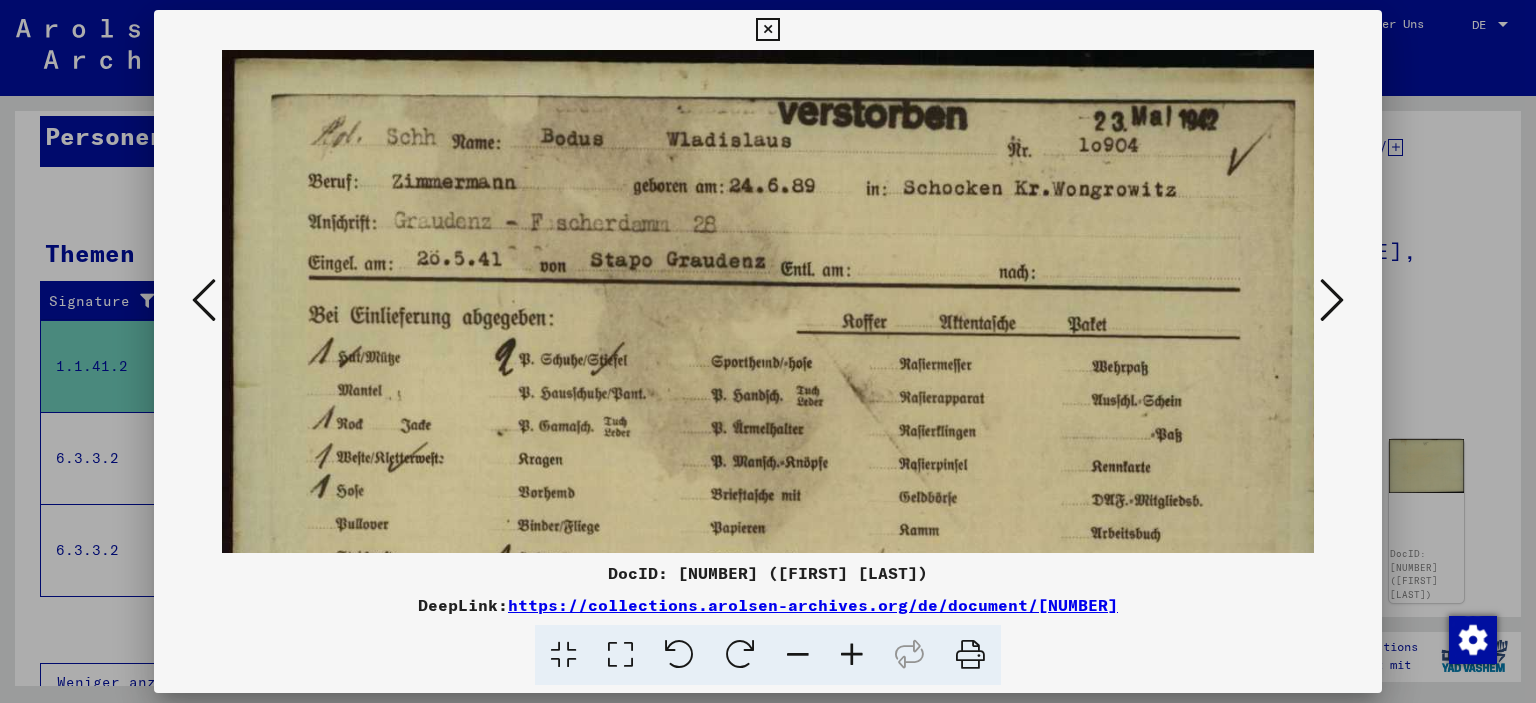click at bounding box center (852, 655) 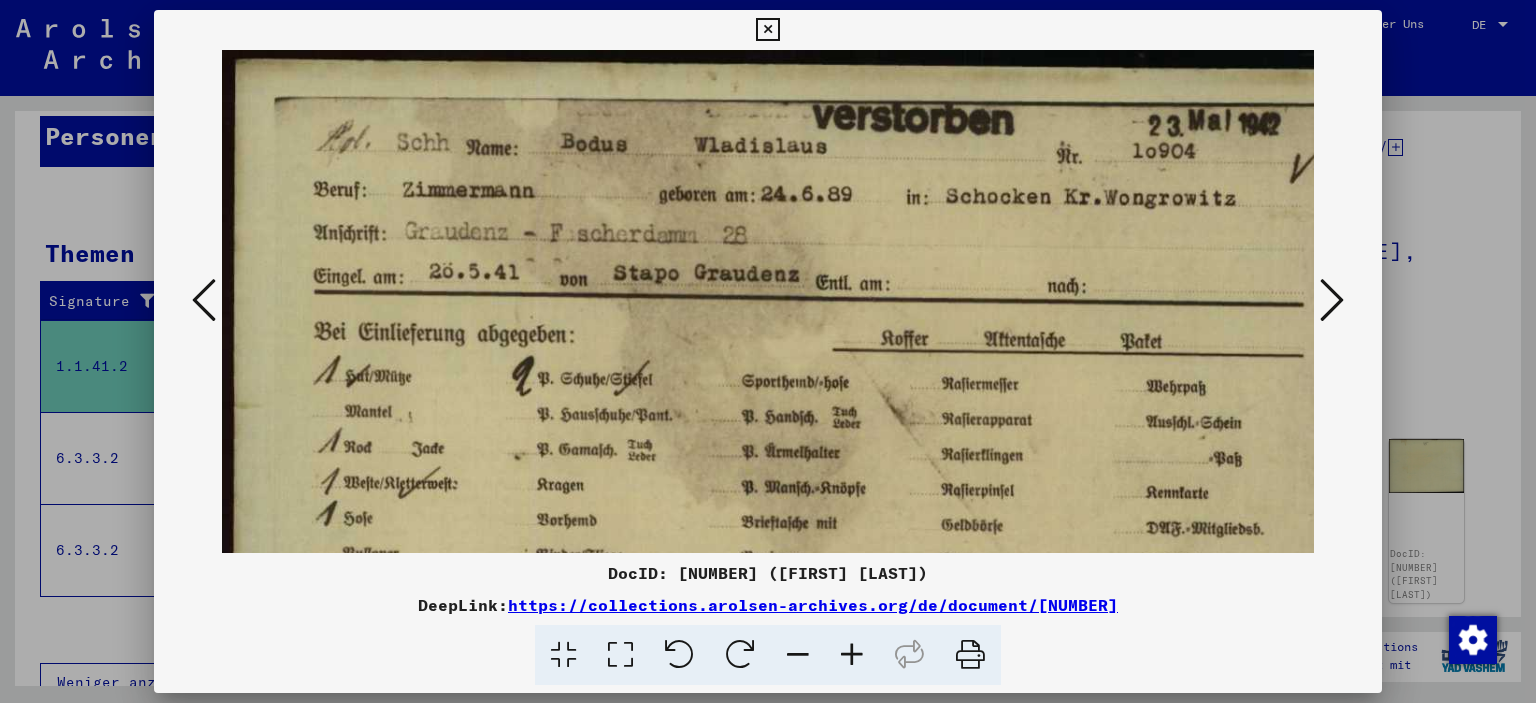 click at bounding box center [852, 655] 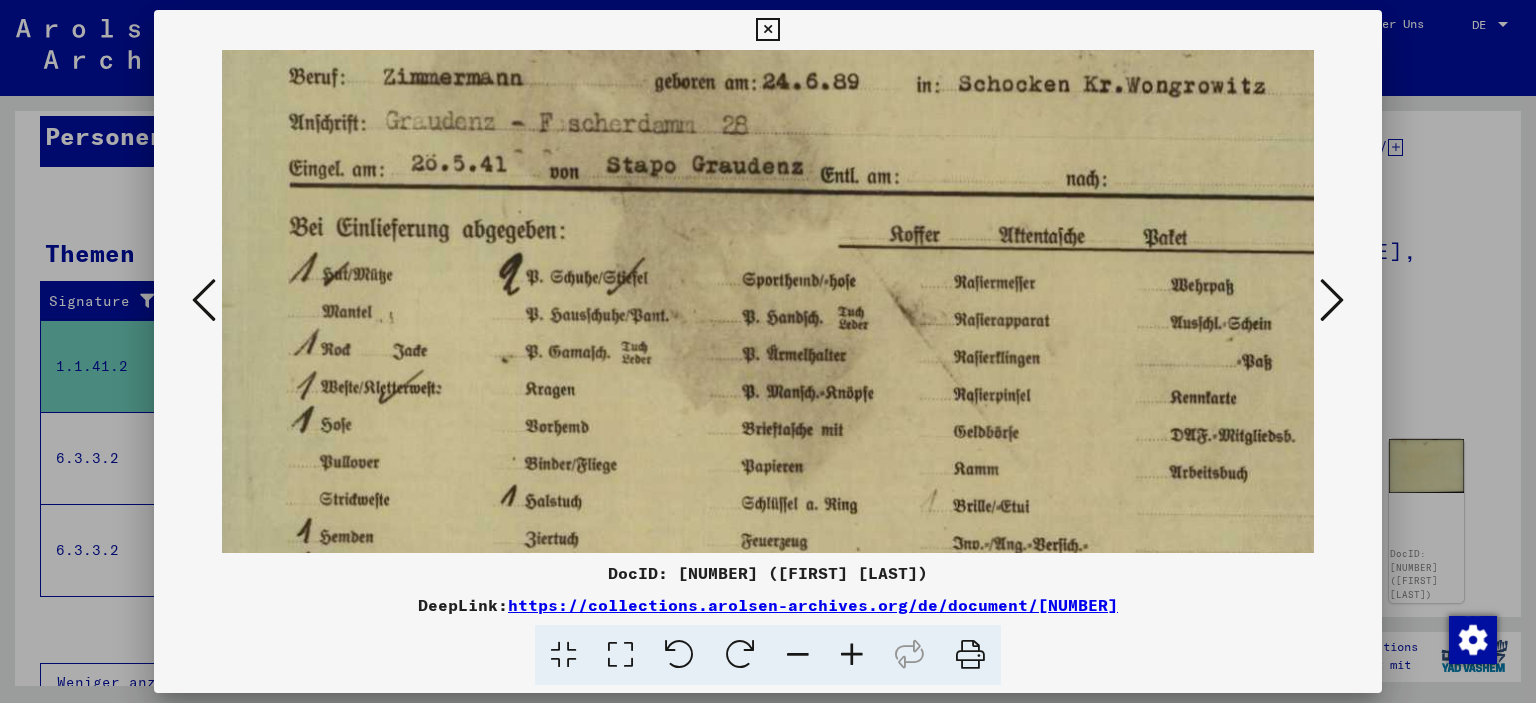 scroll, scrollTop: 230, scrollLeft: 61, axis: both 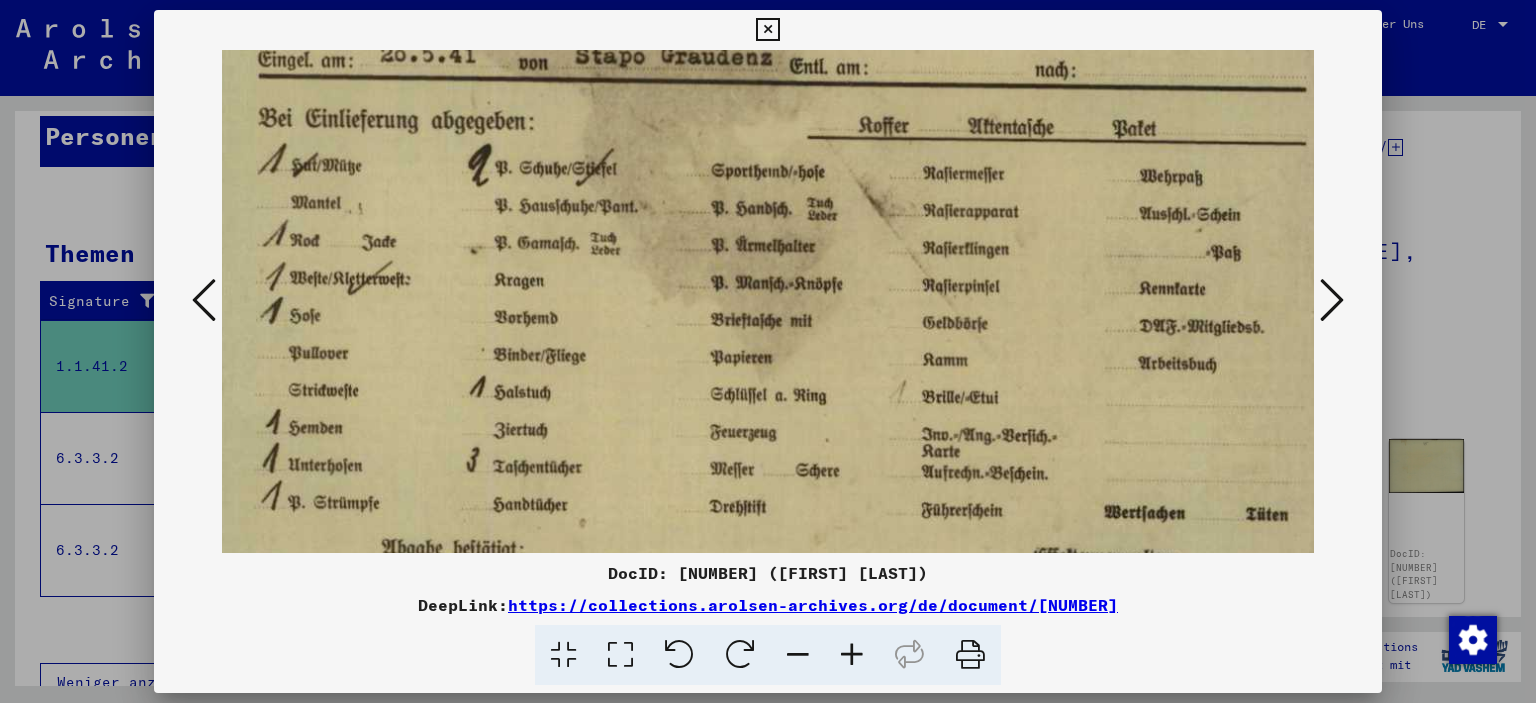 drag, startPoint x: 850, startPoint y: 393, endPoint x: 801, endPoint y: 222, distance: 177.88199 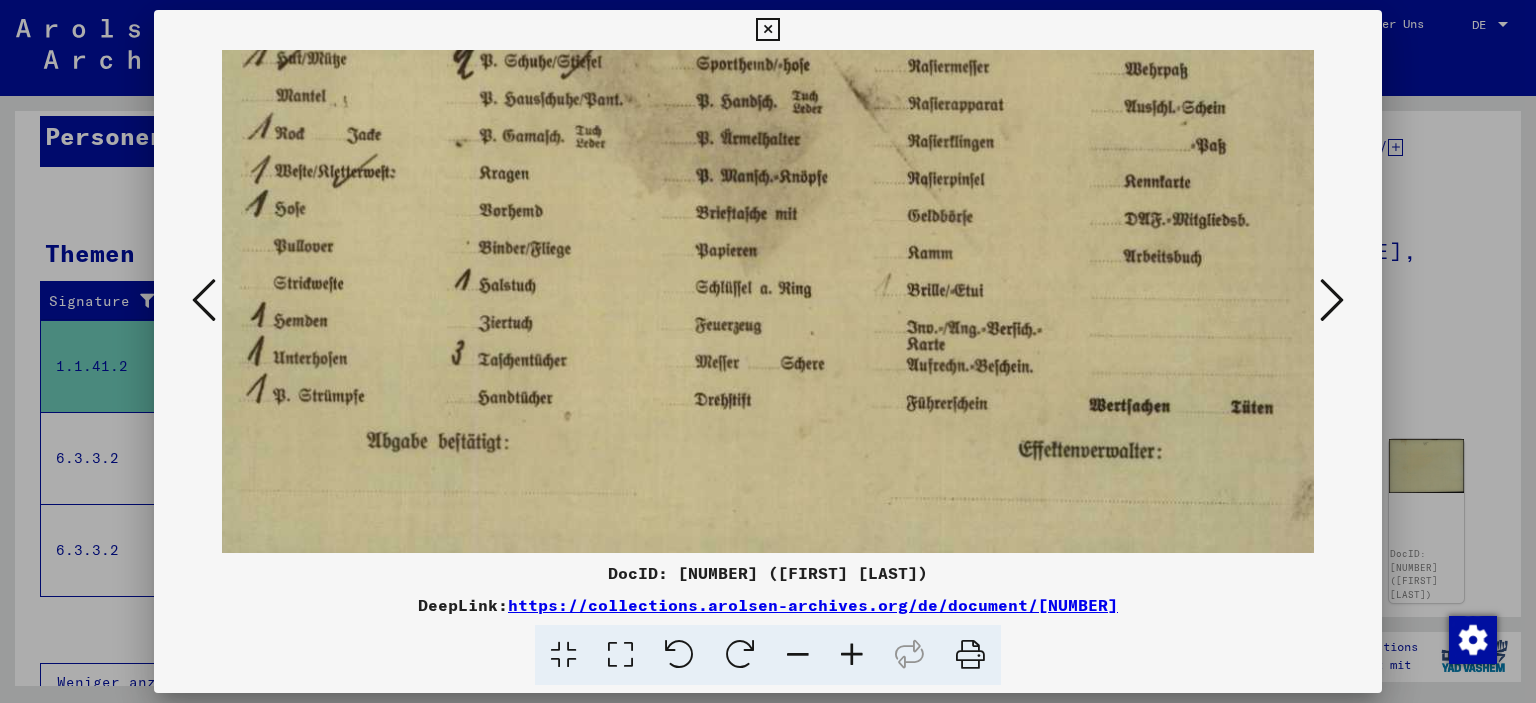 scroll, scrollTop: 368, scrollLeft: 87, axis: both 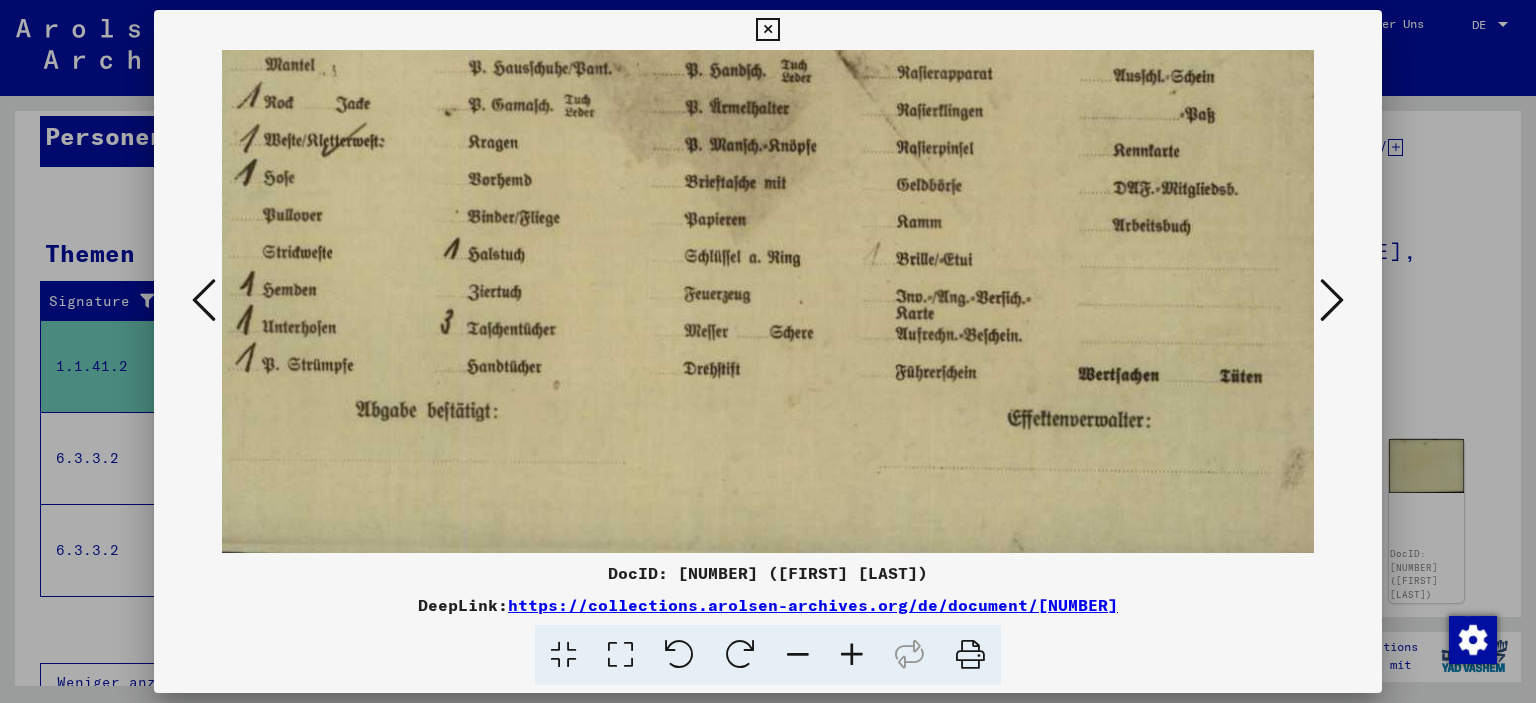 drag, startPoint x: 877, startPoint y: 446, endPoint x: 852, endPoint y: 318, distance: 130.41856 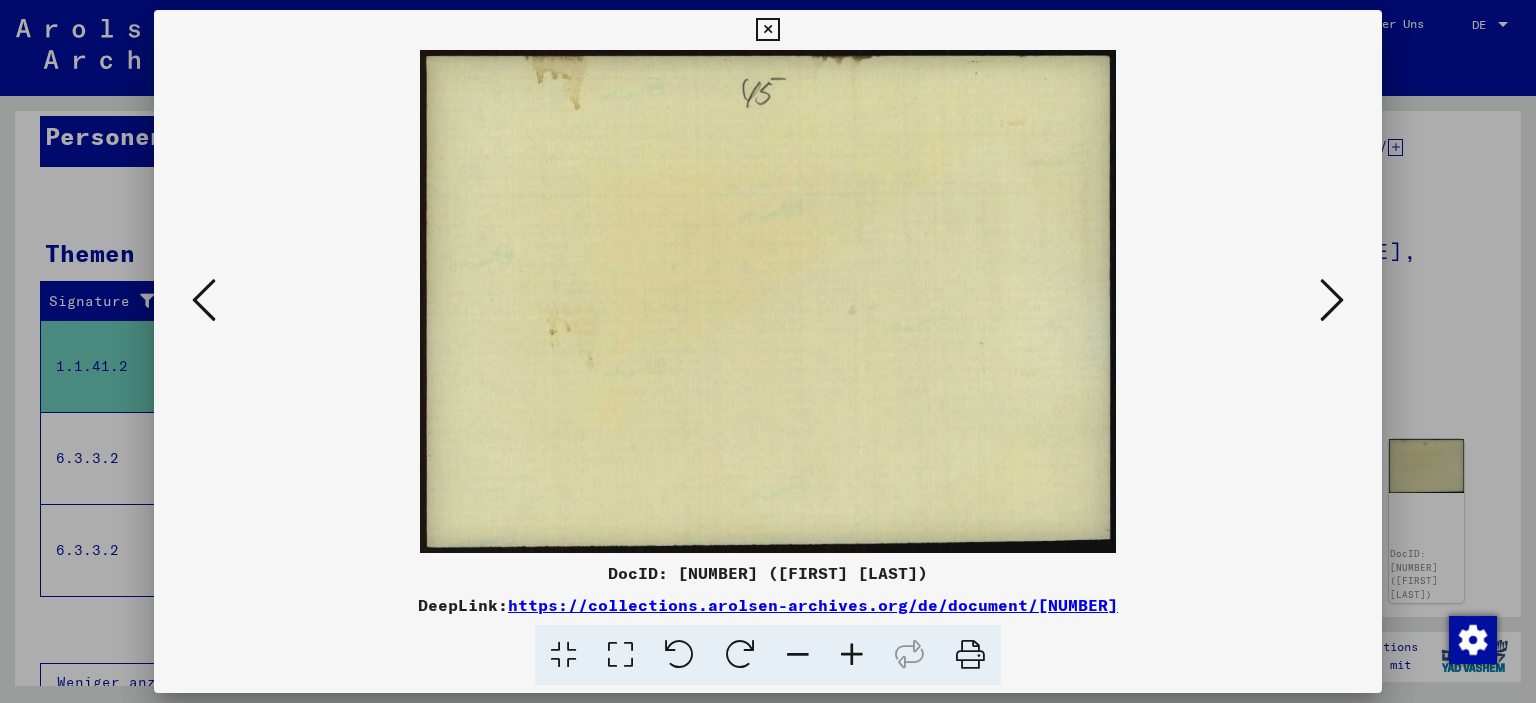 click at bounding box center [1332, 300] 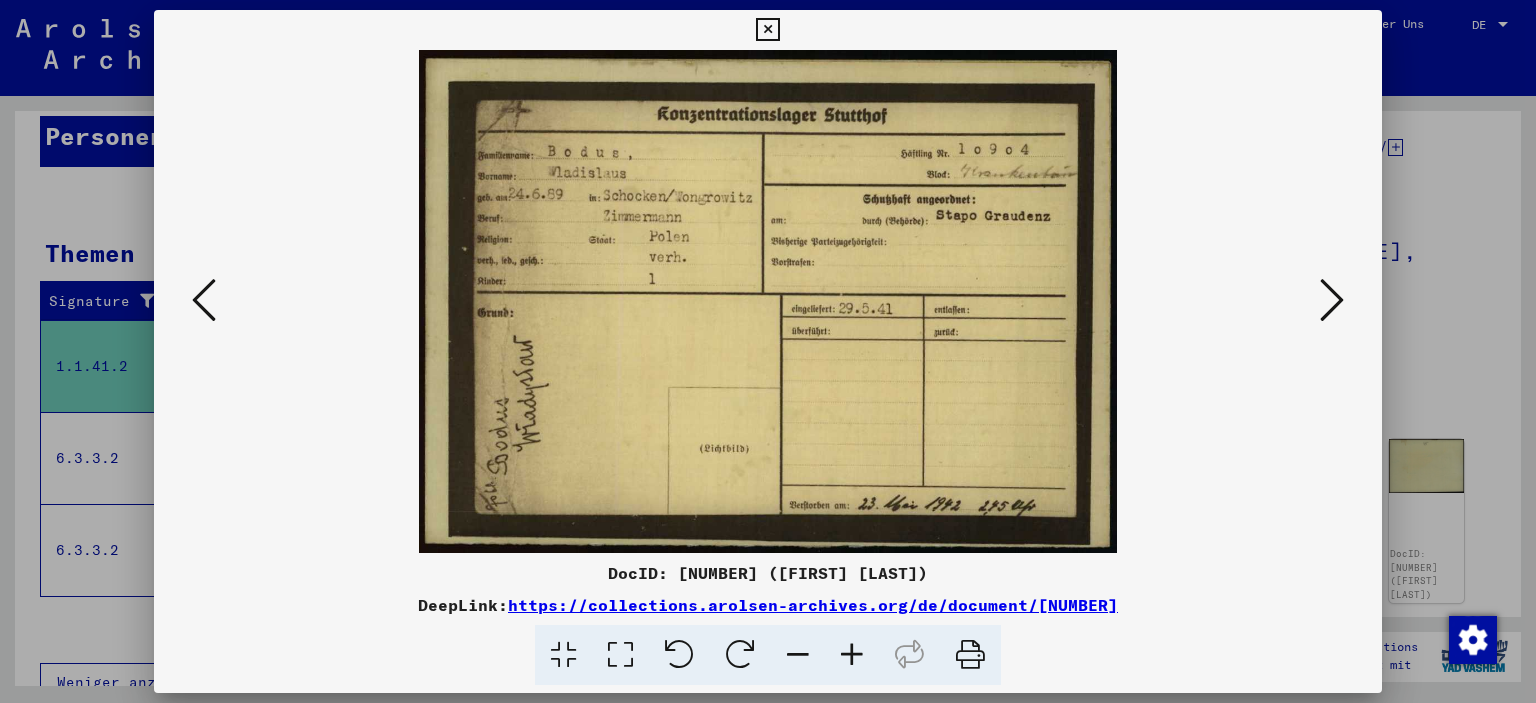 click at bounding box center [852, 655] 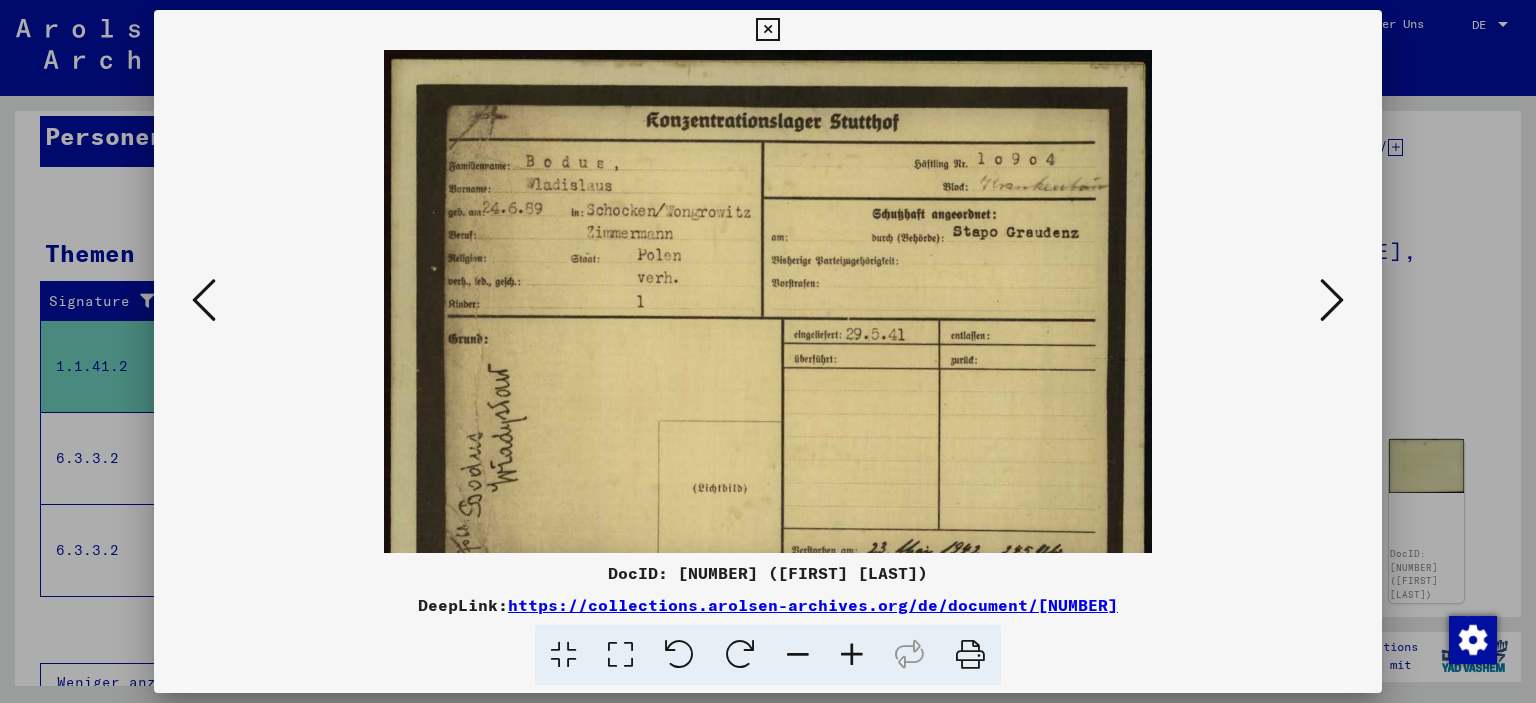 click at bounding box center [852, 655] 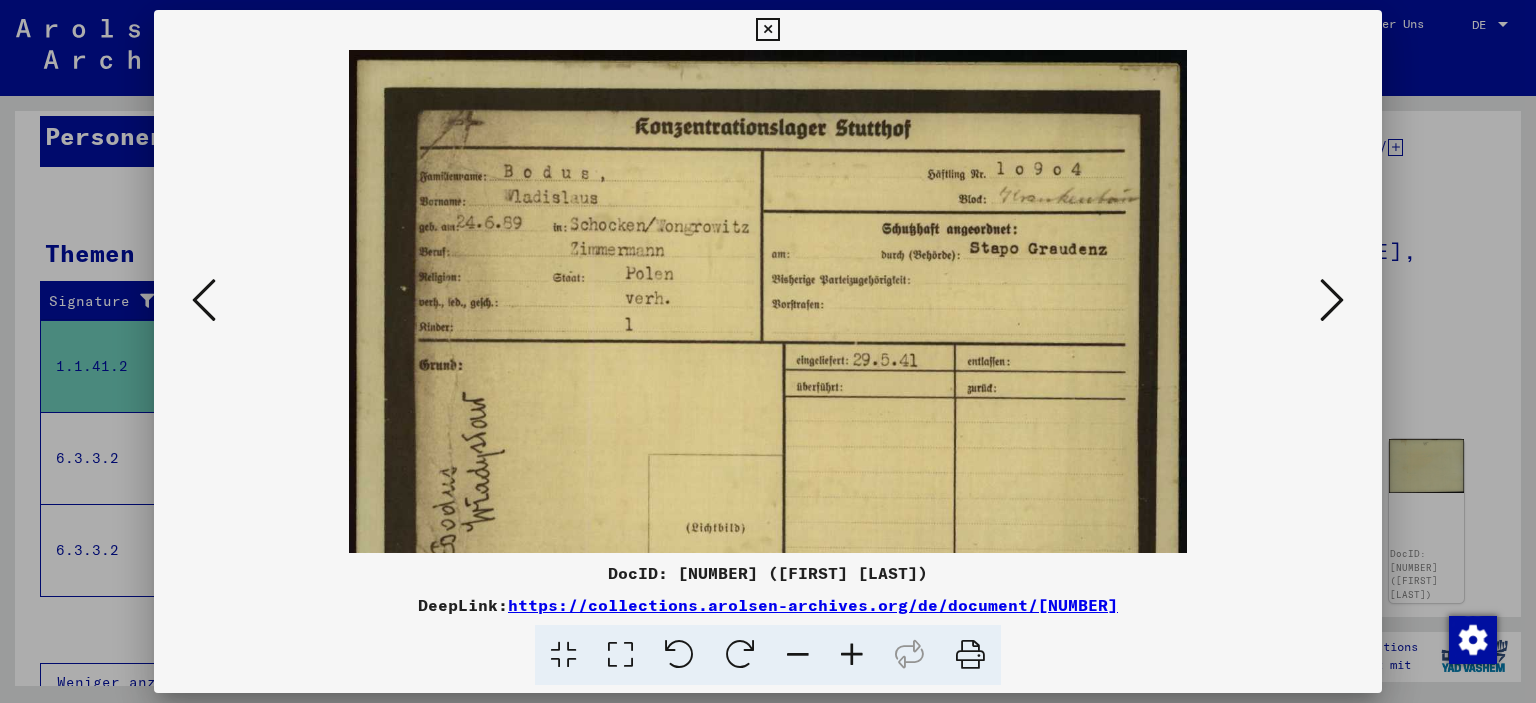 click at bounding box center [852, 655] 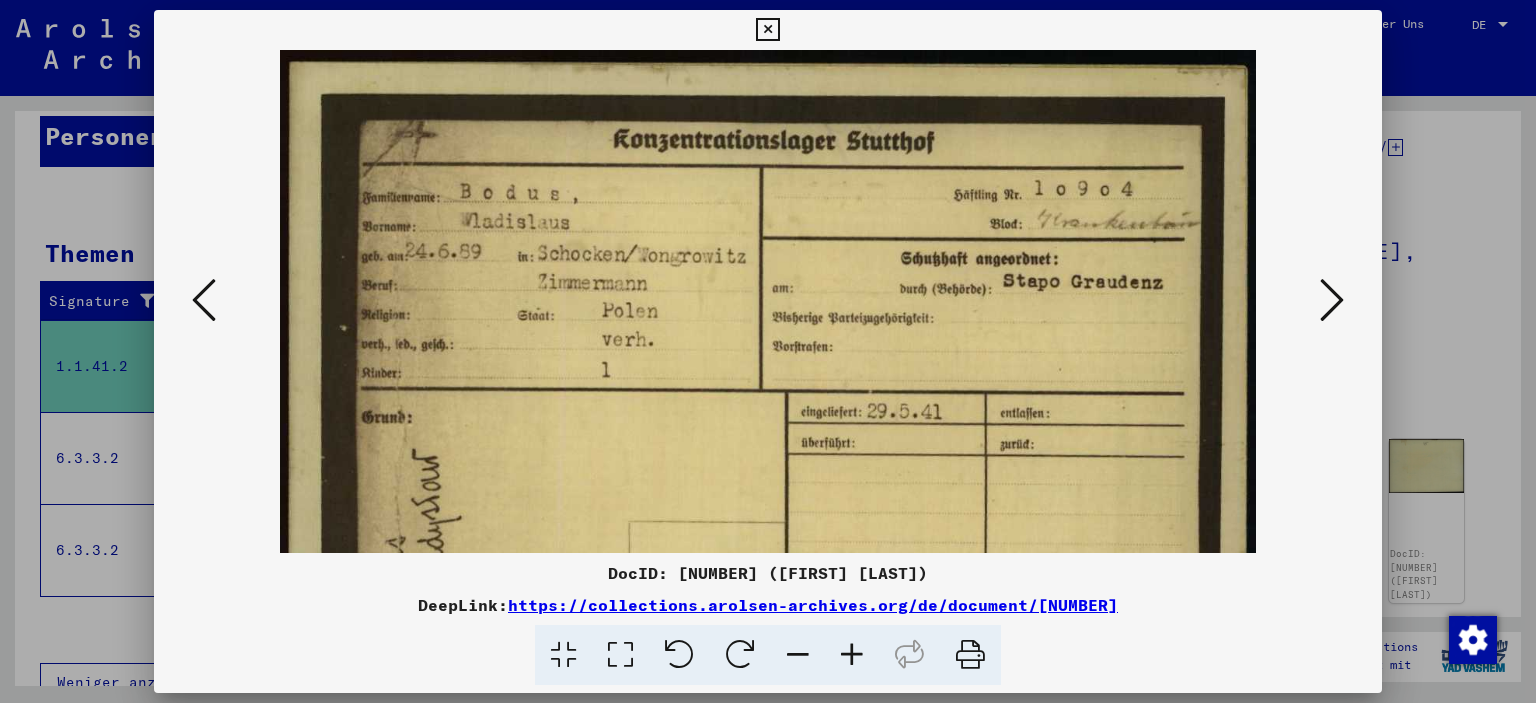 click at bounding box center (852, 655) 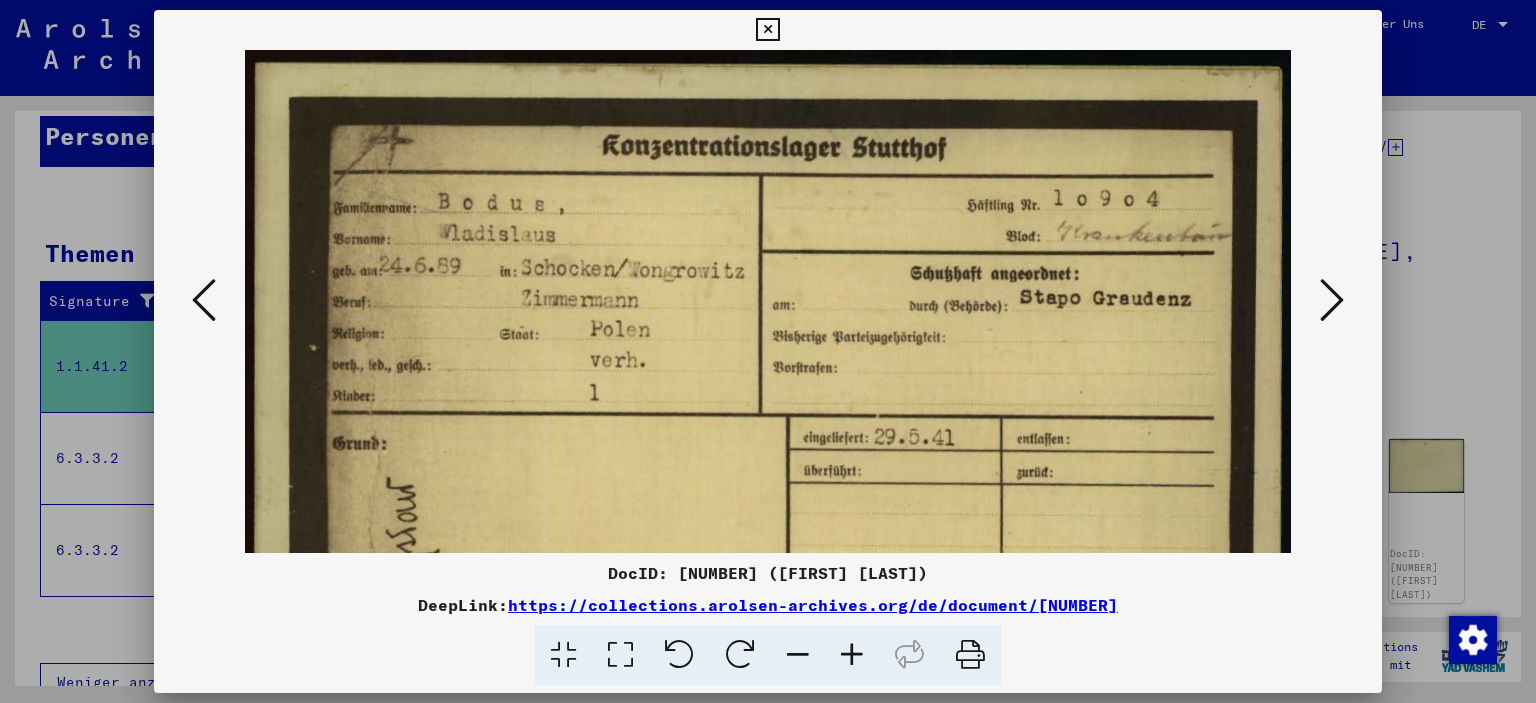 click at bounding box center (852, 655) 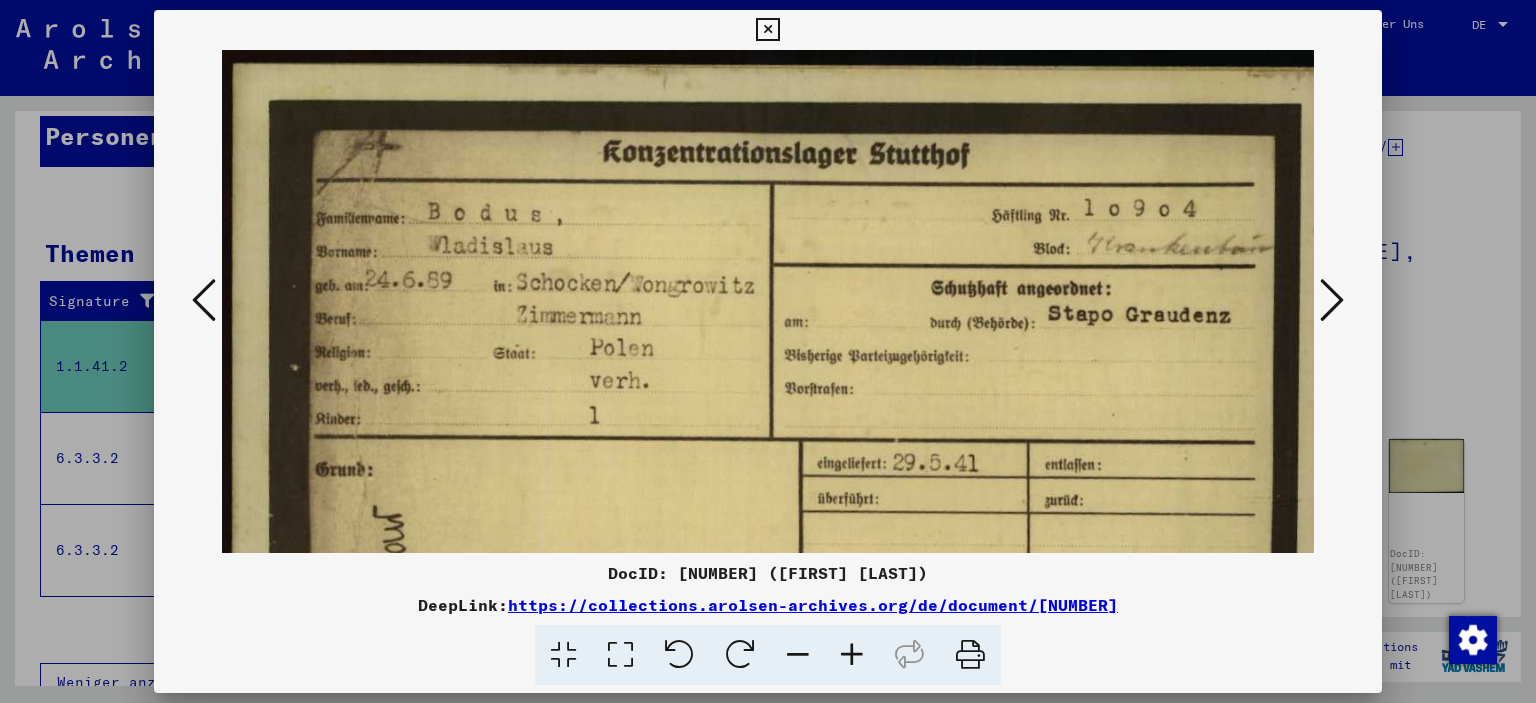 click at bounding box center (852, 655) 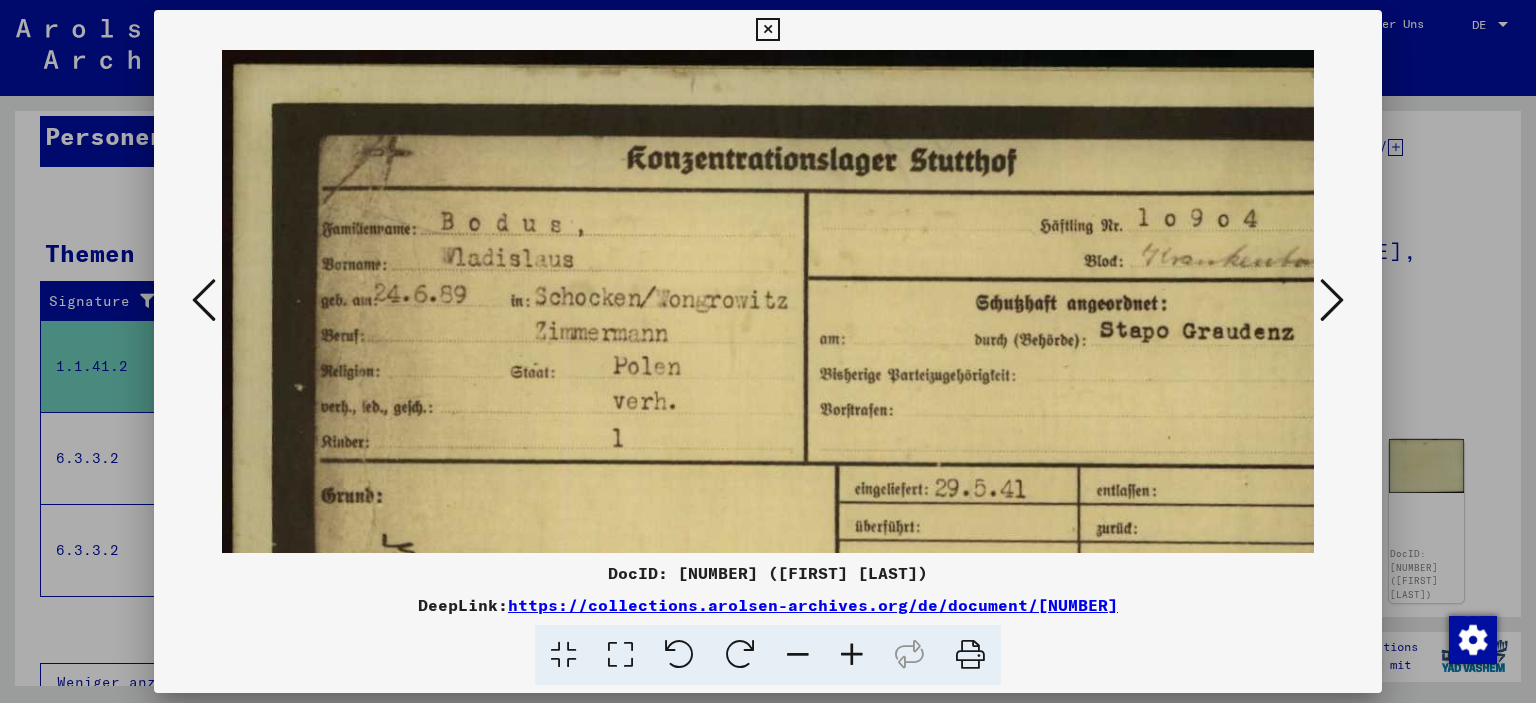 click at bounding box center (852, 655) 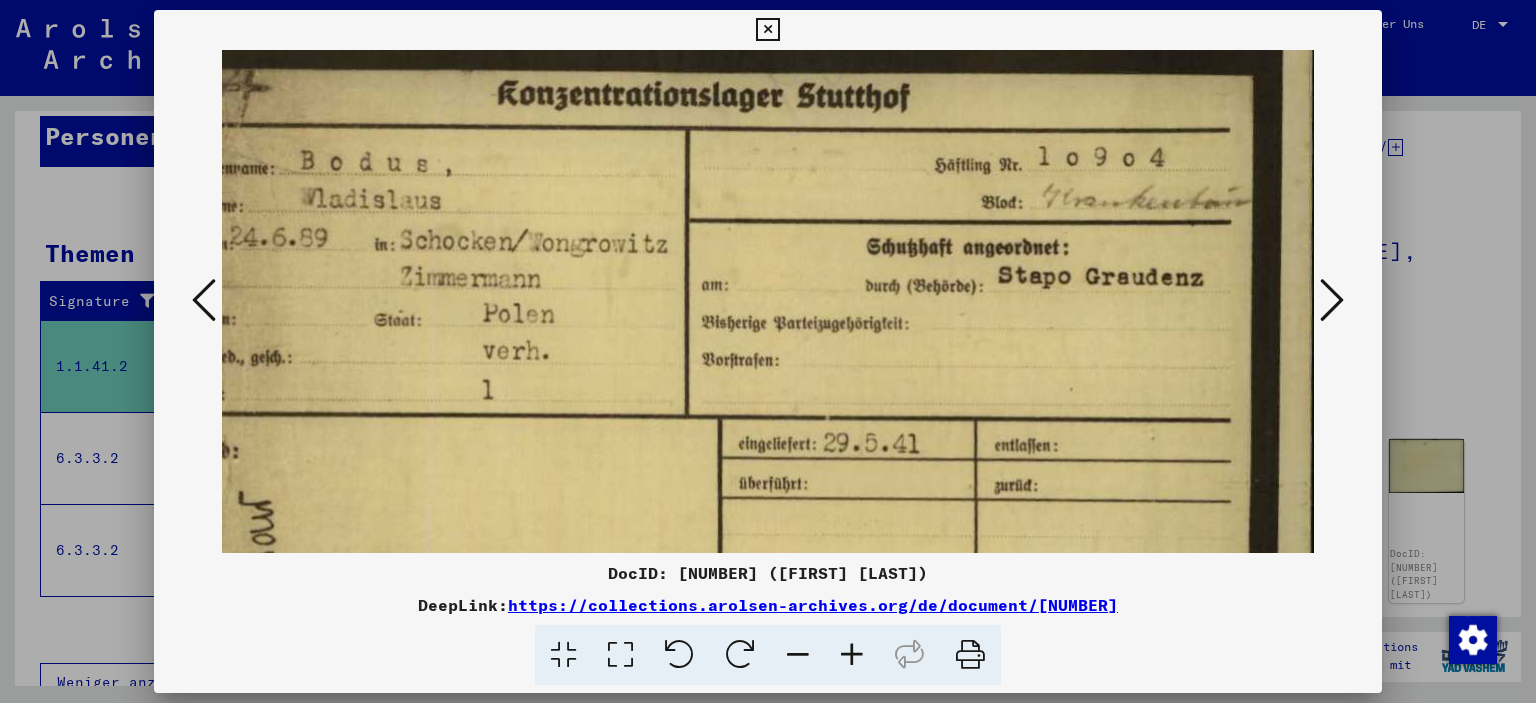 scroll, scrollTop: 194, scrollLeft: 4, axis: both 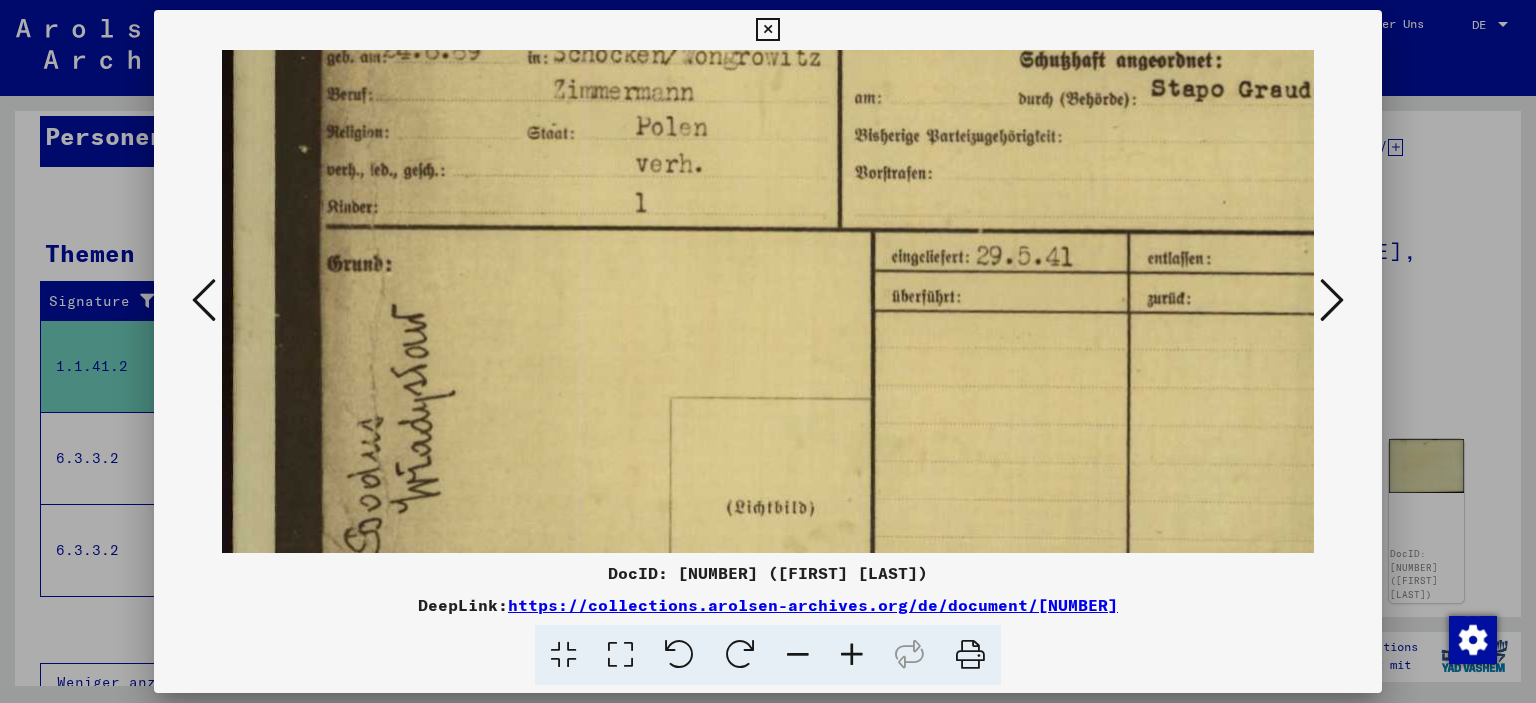 drag, startPoint x: 786, startPoint y: 446, endPoint x: 973, endPoint y: 264, distance: 260.94635 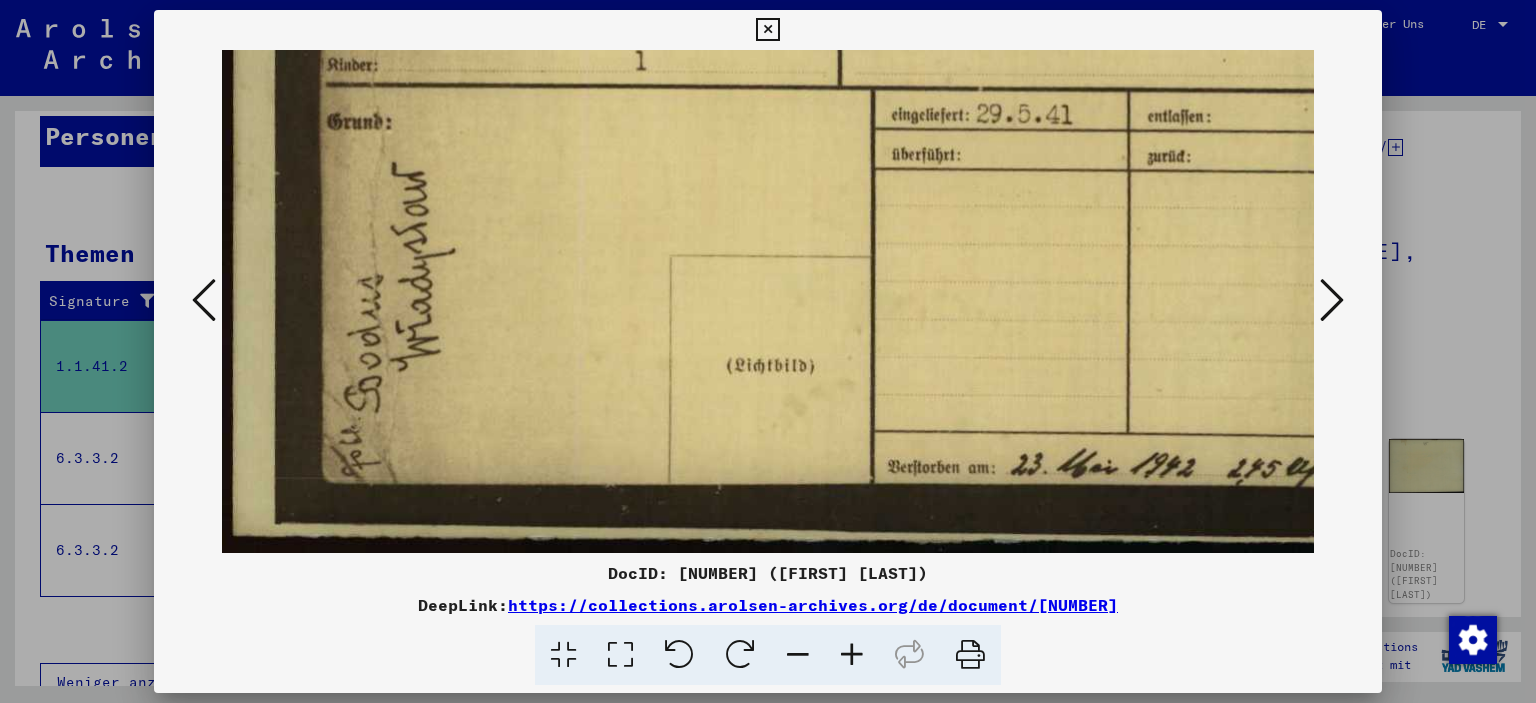 drag, startPoint x: 936, startPoint y: 453, endPoint x: 970, endPoint y: 228, distance: 227.55438 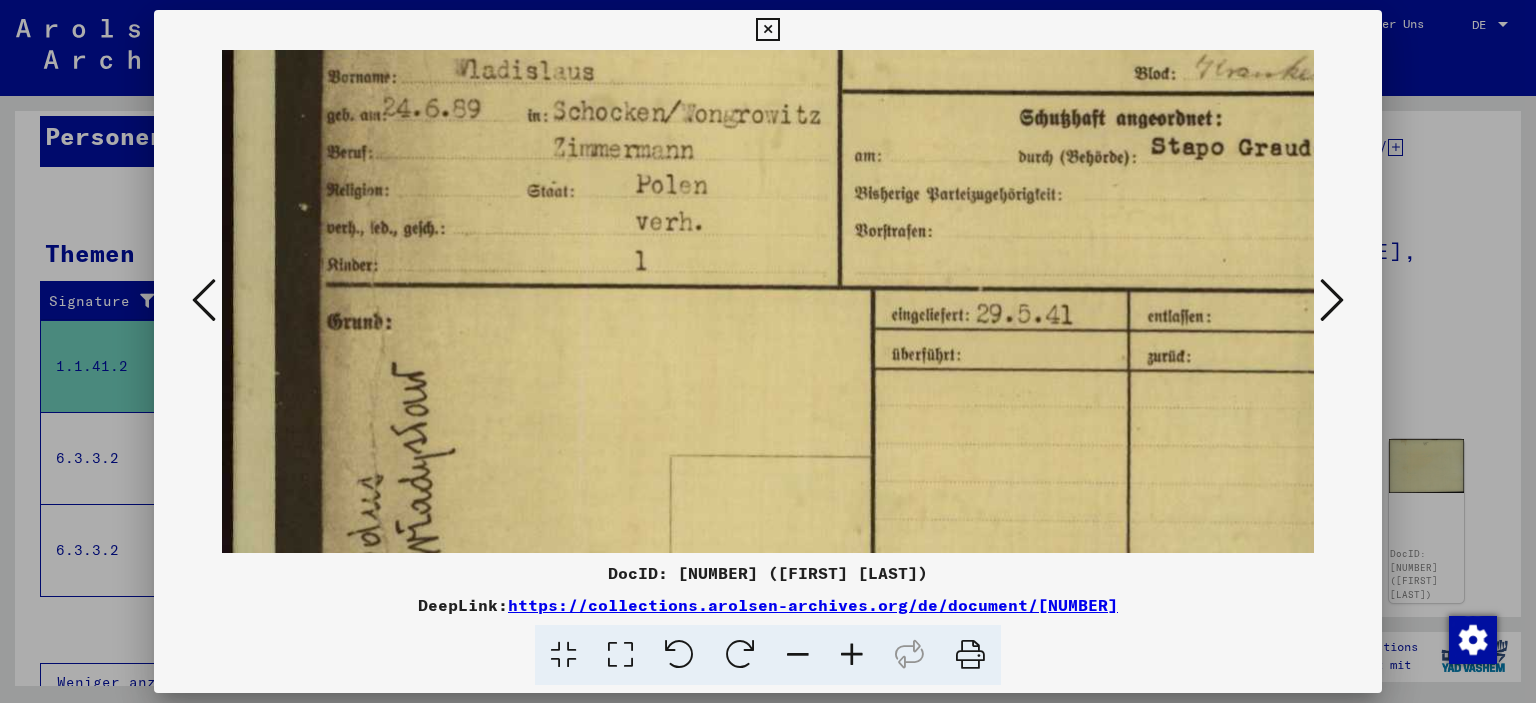 scroll, scrollTop: 178, scrollLeft: 0, axis: vertical 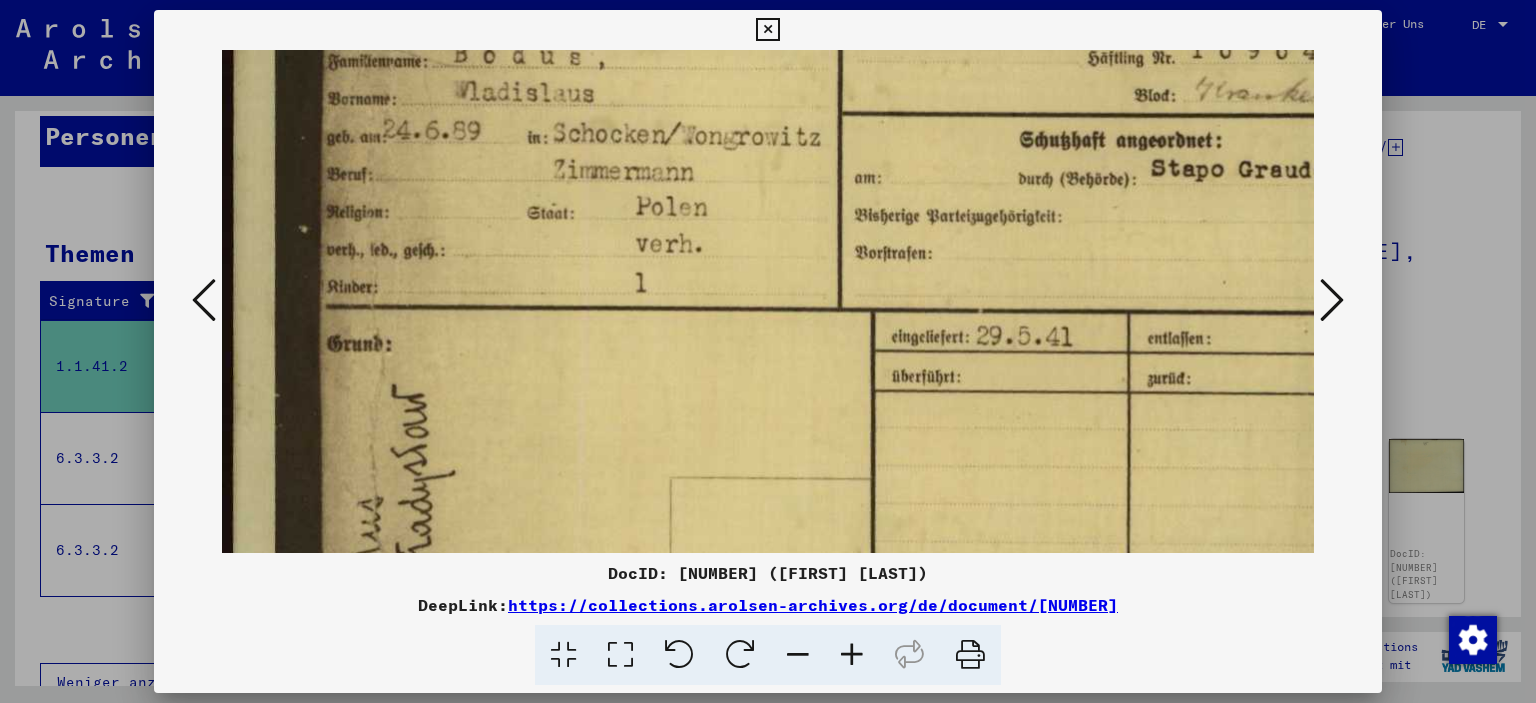 drag, startPoint x: 801, startPoint y: 214, endPoint x: 805, endPoint y: 426, distance: 212.03773 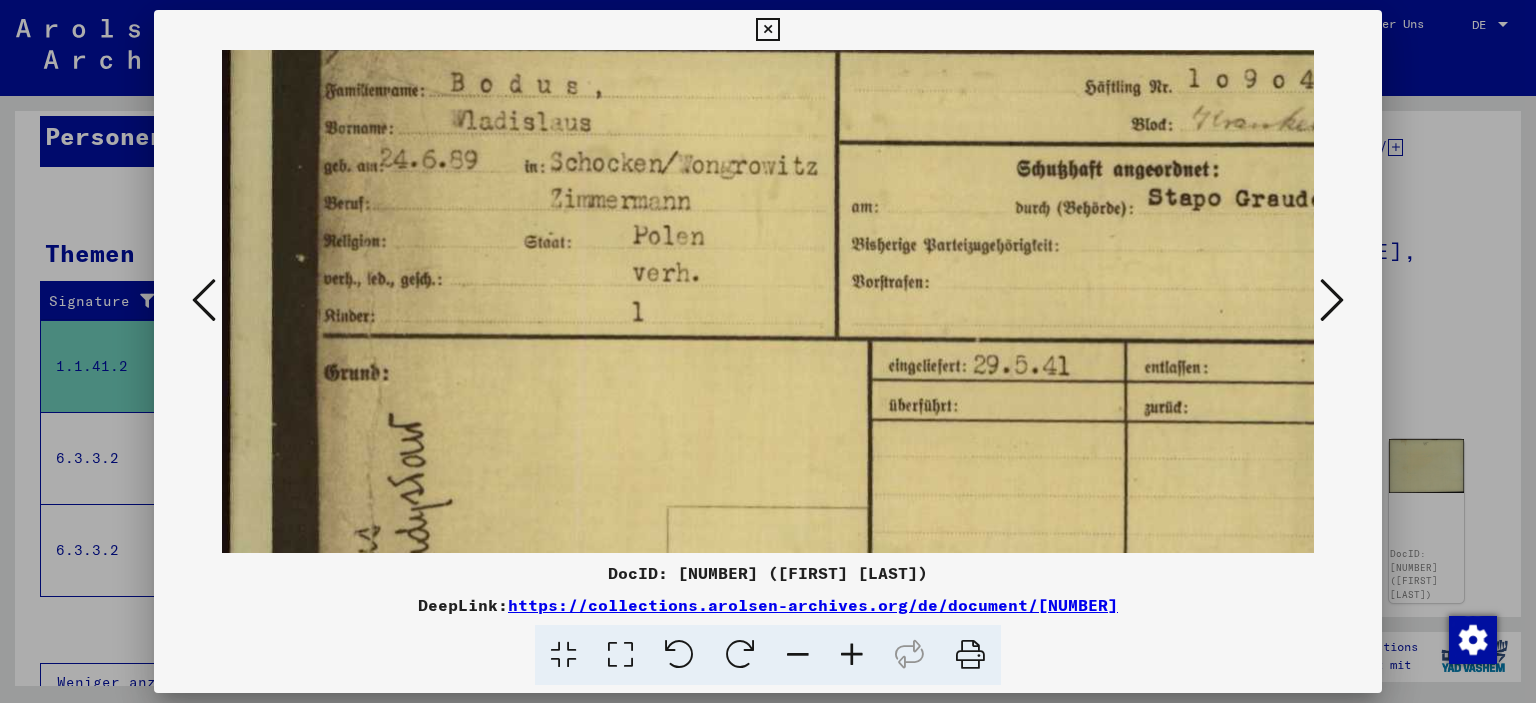 drag, startPoint x: 1003, startPoint y: 261, endPoint x: 1000, endPoint y: 275, distance: 14.3178215 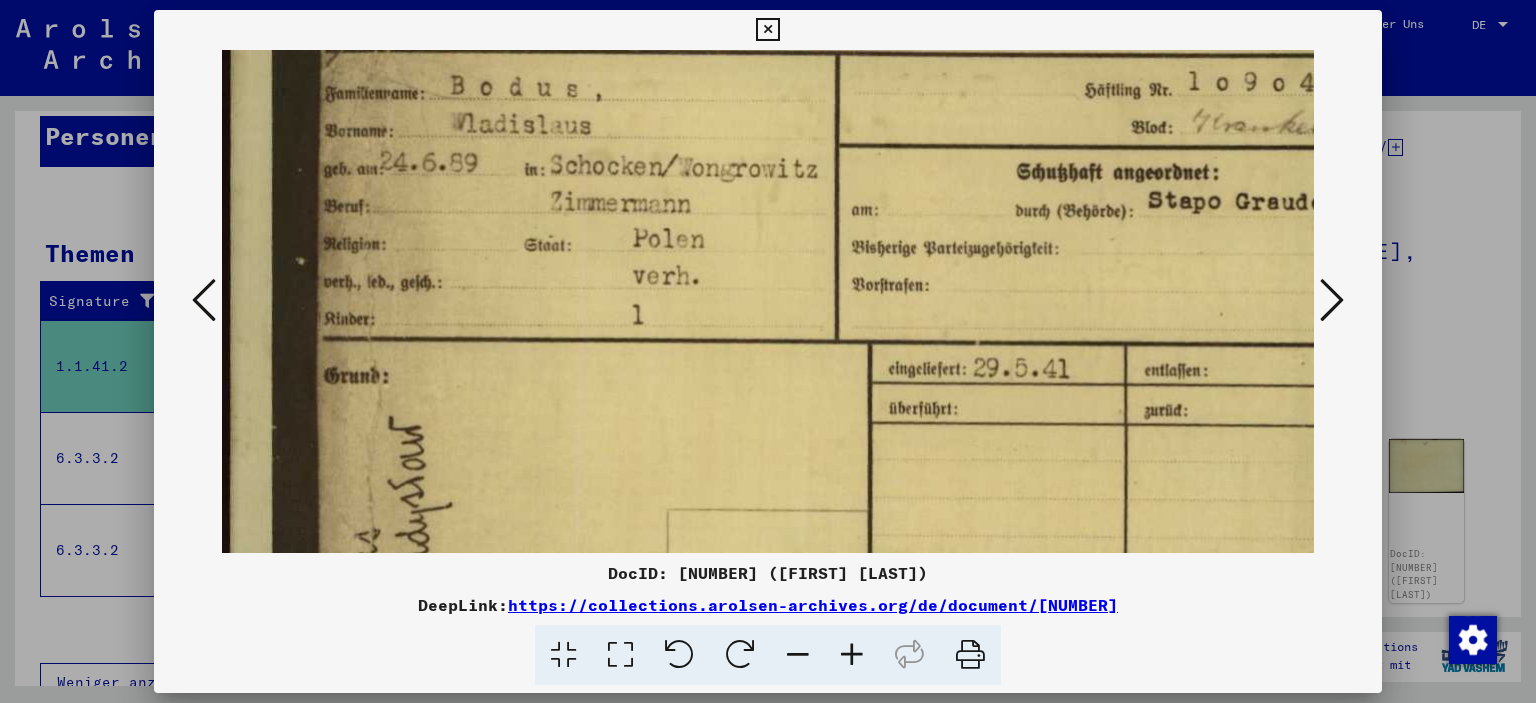 drag, startPoint x: 1351, startPoint y: 258, endPoint x: 1349, endPoint y: 269, distance: 11.18034 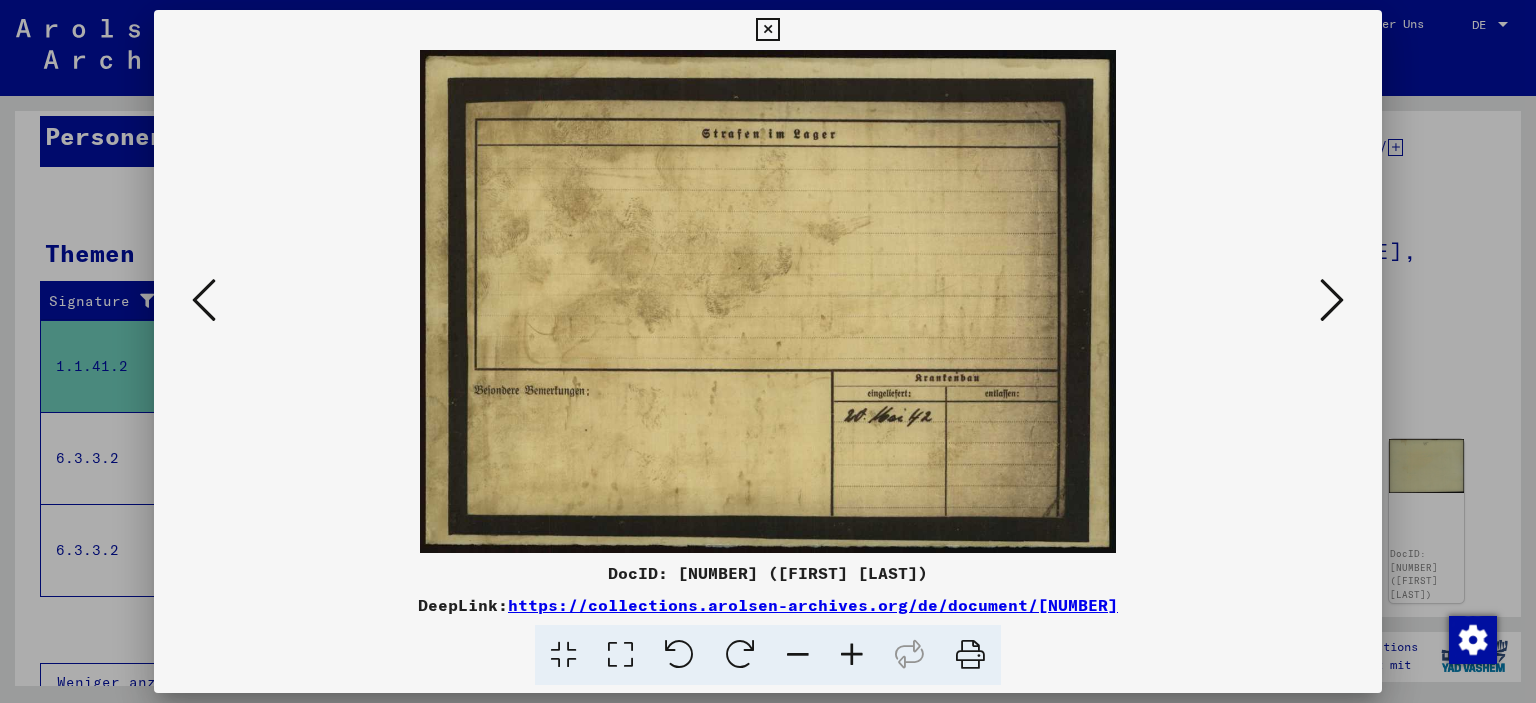 click at bounding box center (1332, 300) 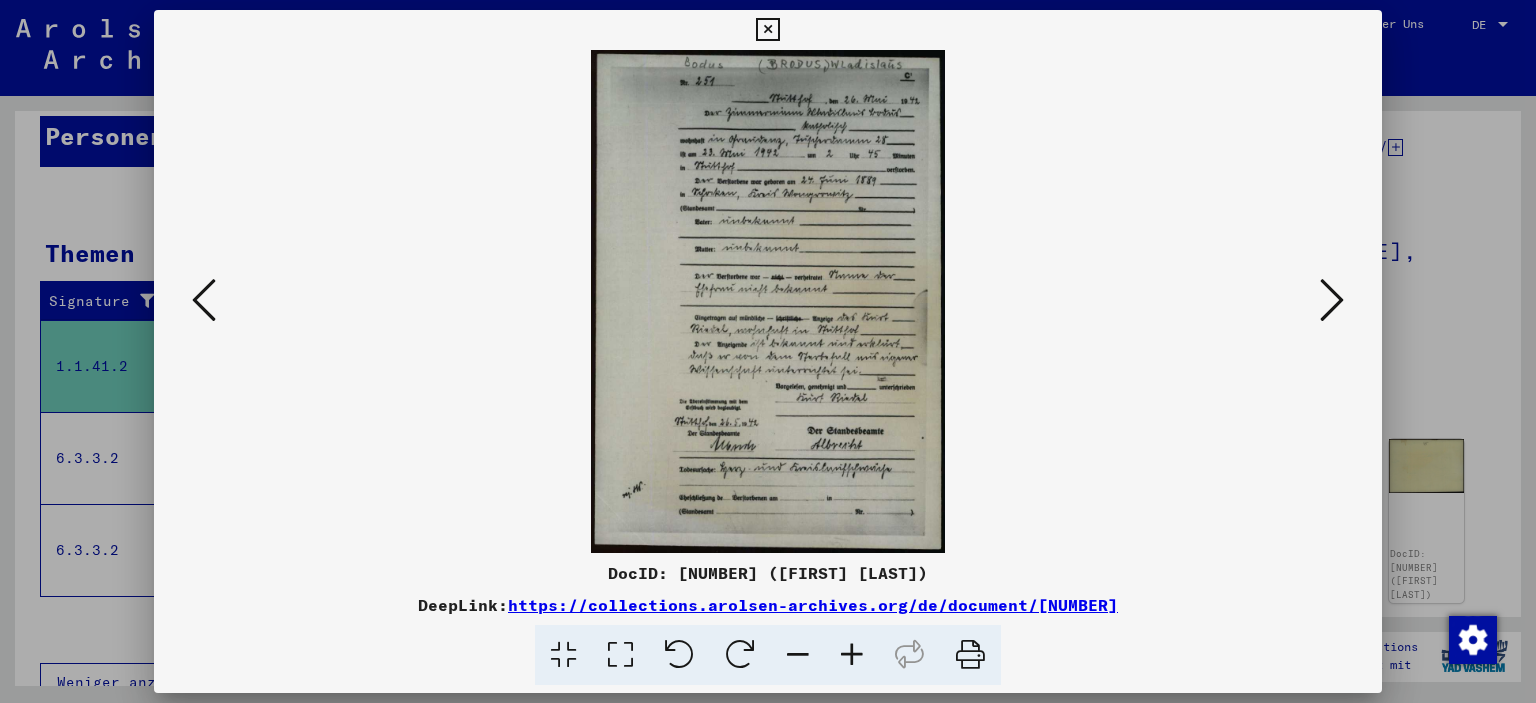 click at bounding box center [852, 655] 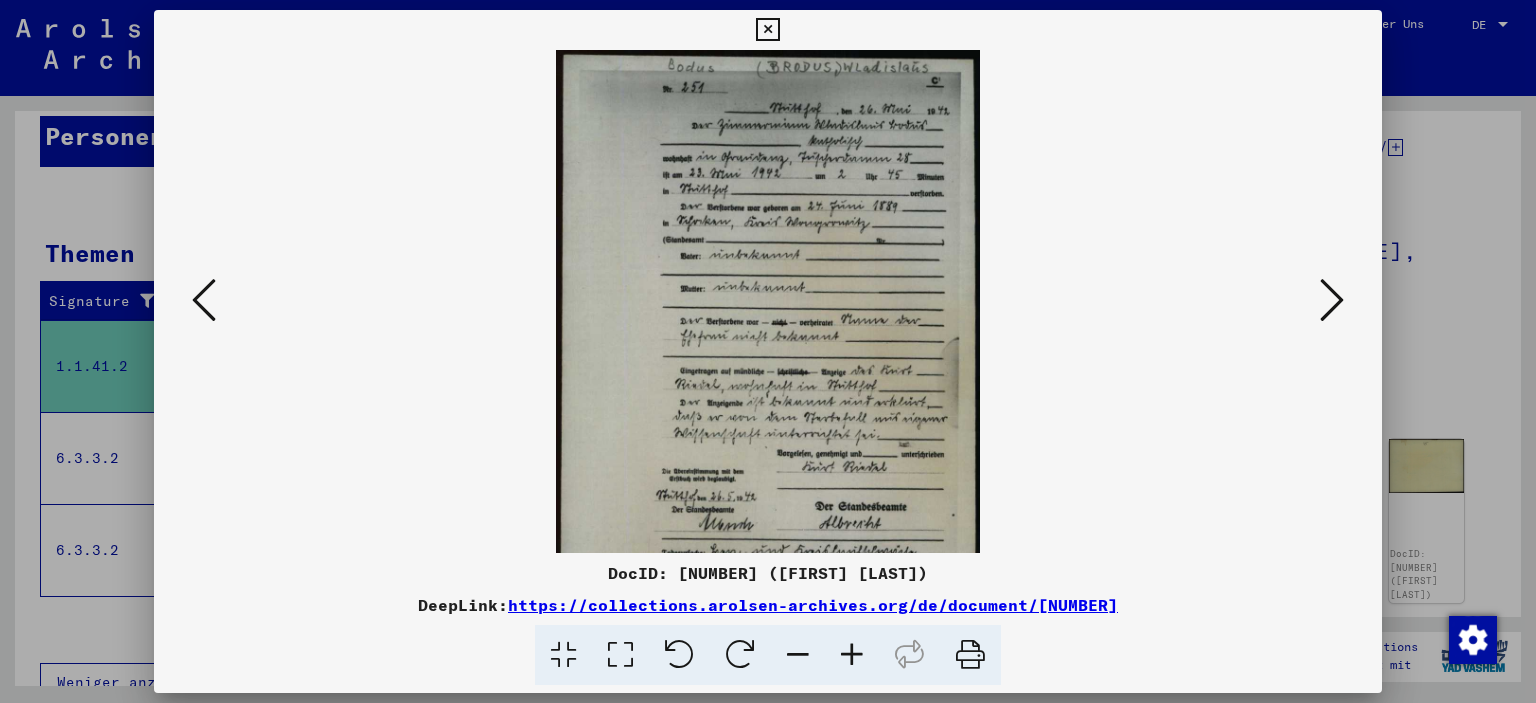click at bounding box center (852, 655) 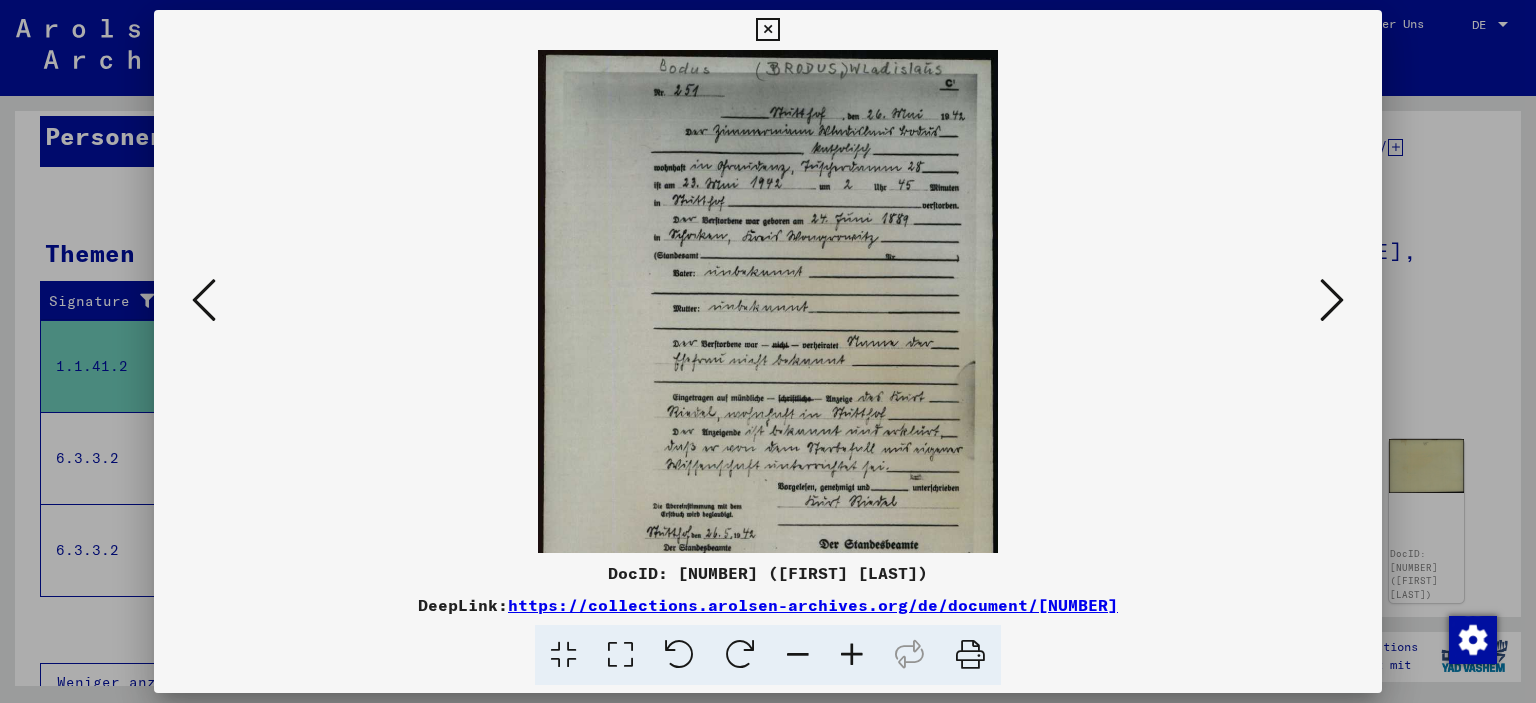 click at bounding box center (852, 655) 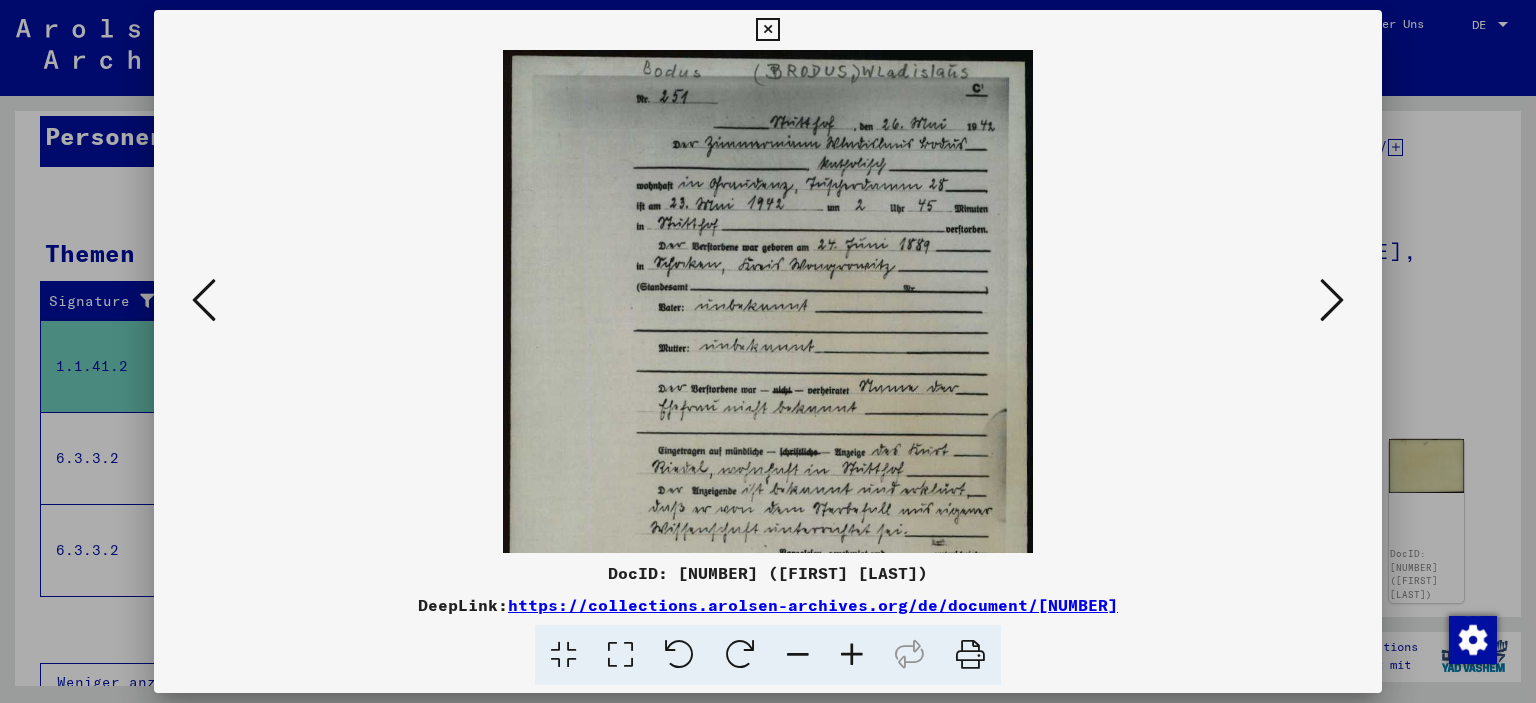 click at bounding box center [852, 655] 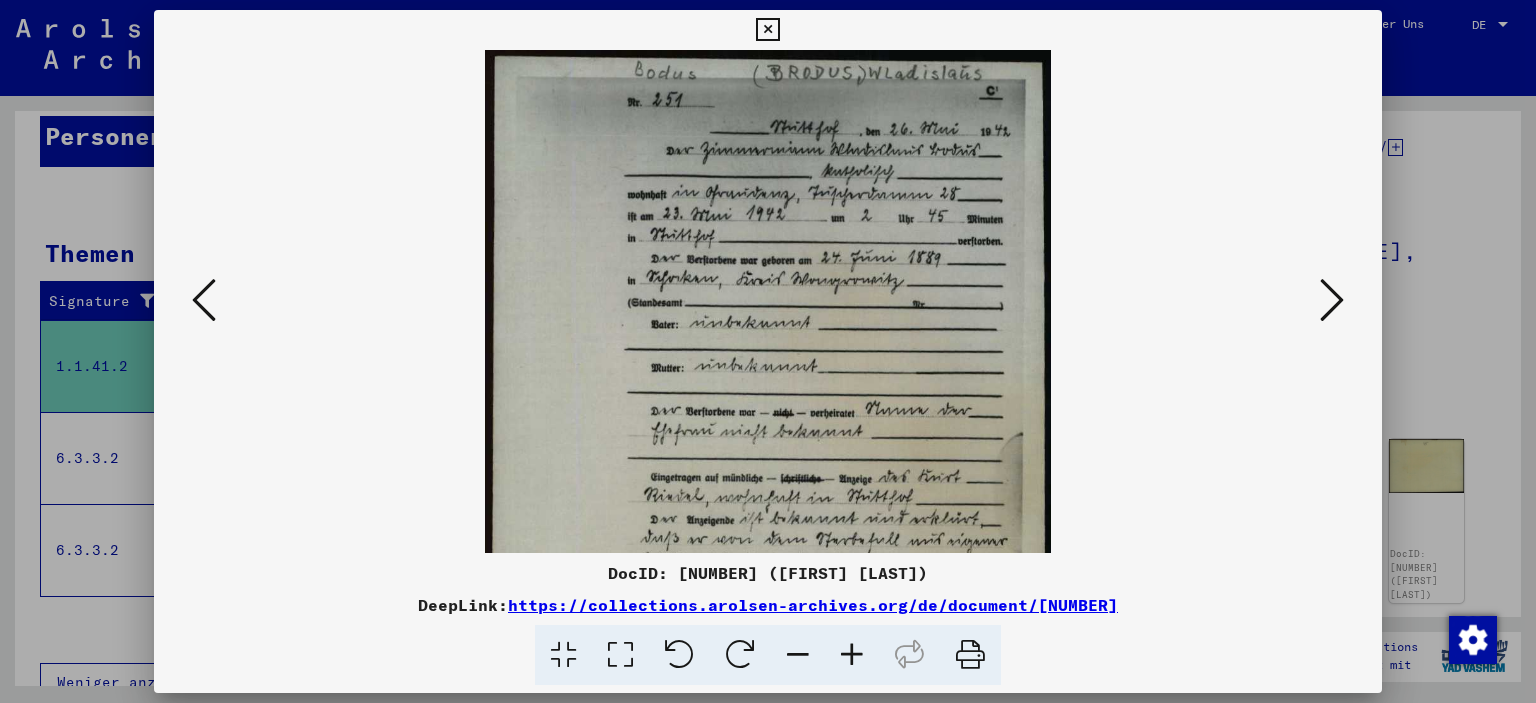 click at bounding box center [852, 655] 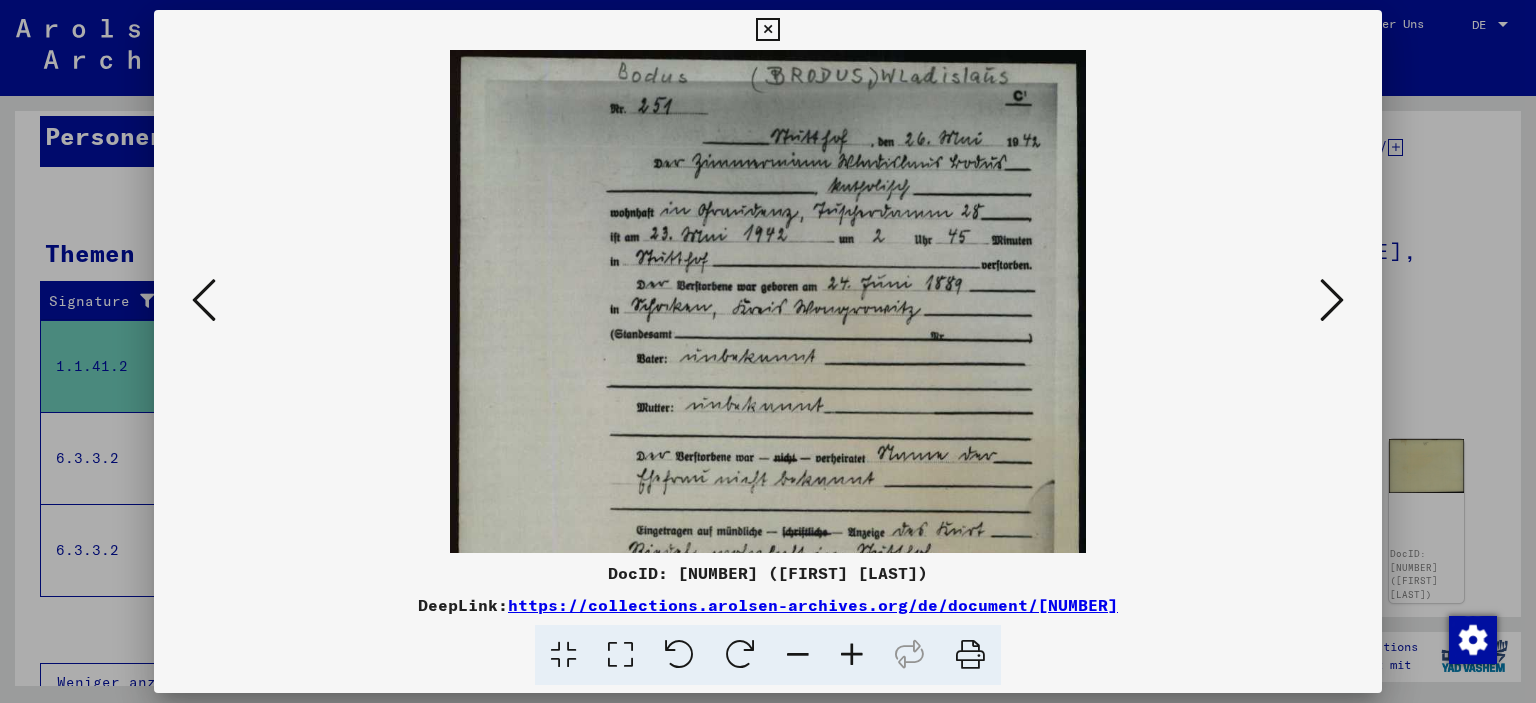 click at bounding box center (852, 655) 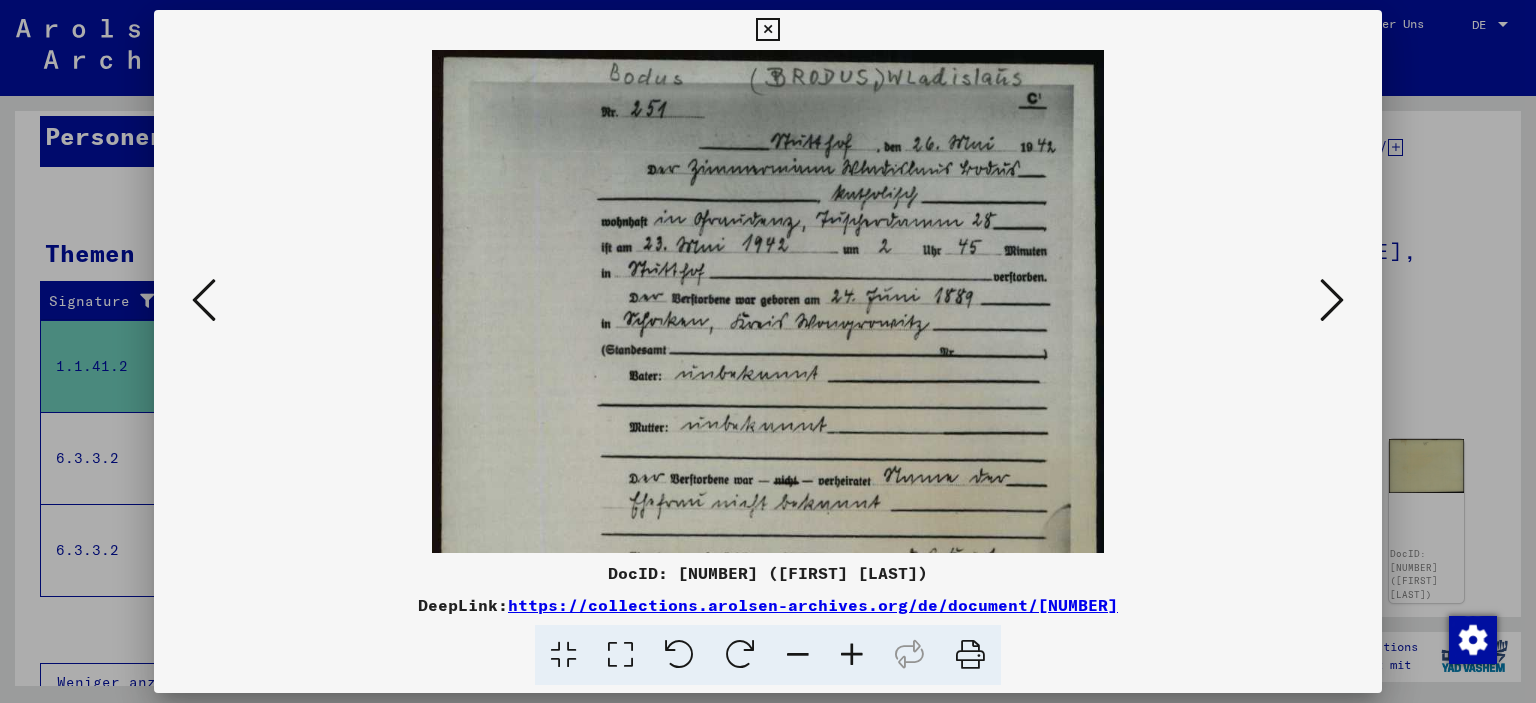 click at bounding box center [852, 655] 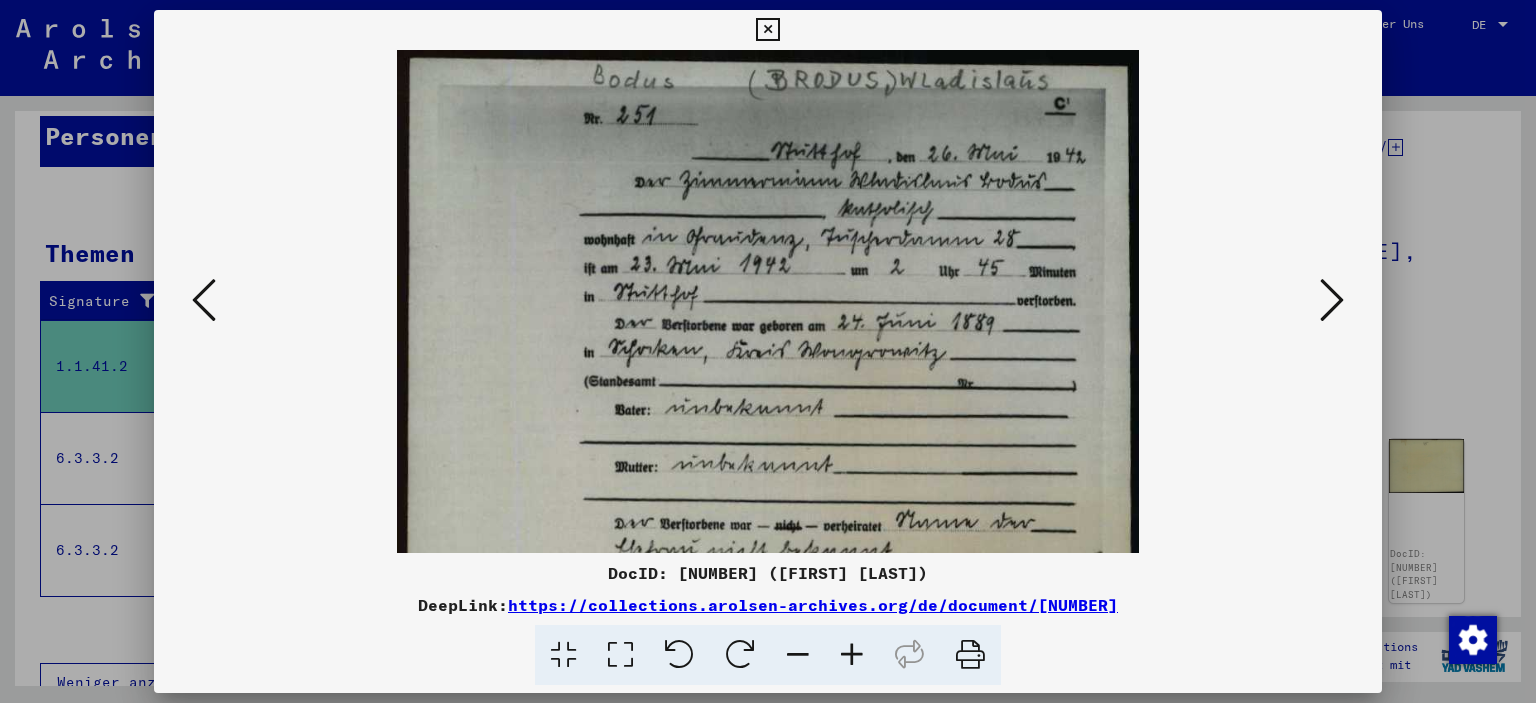 click at bounding box center (852, 655) 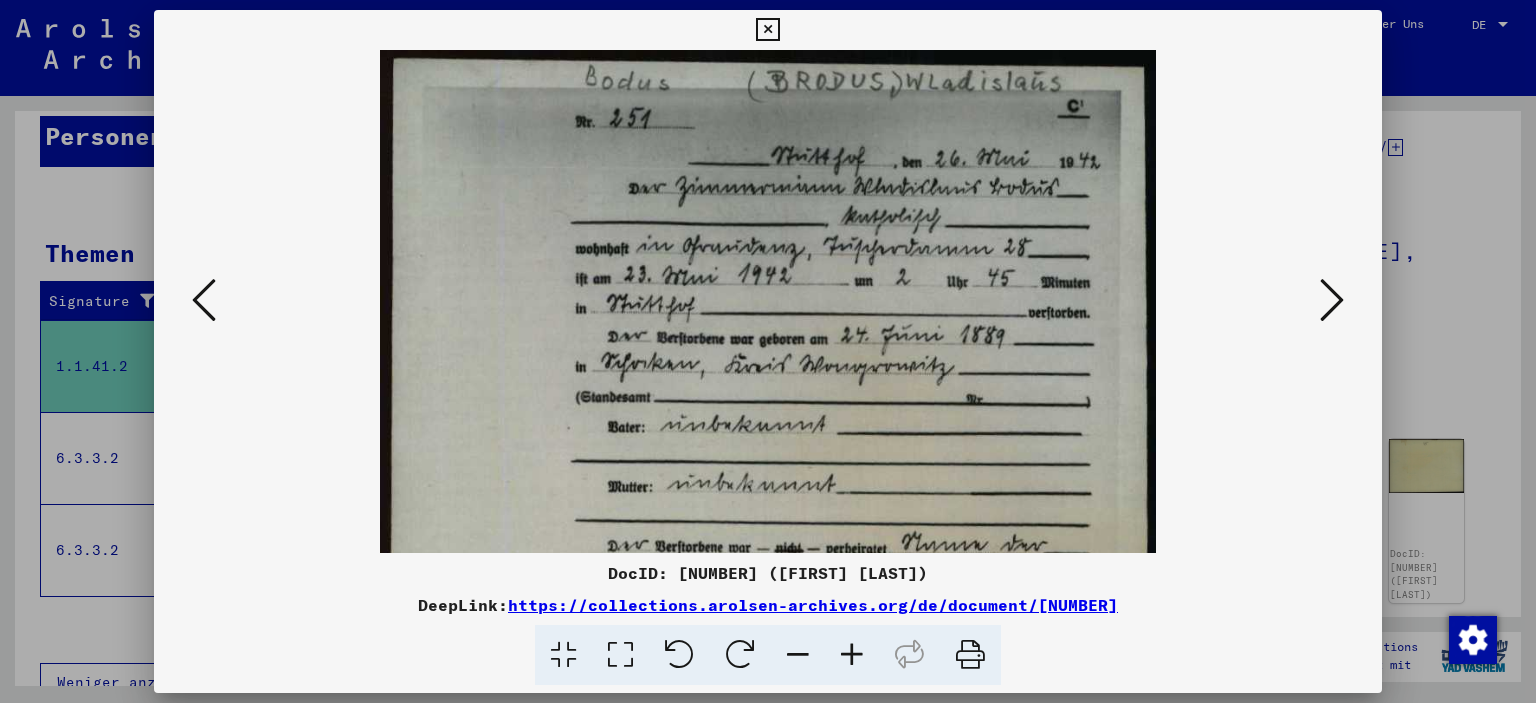 click at bounding box center [852, 655] 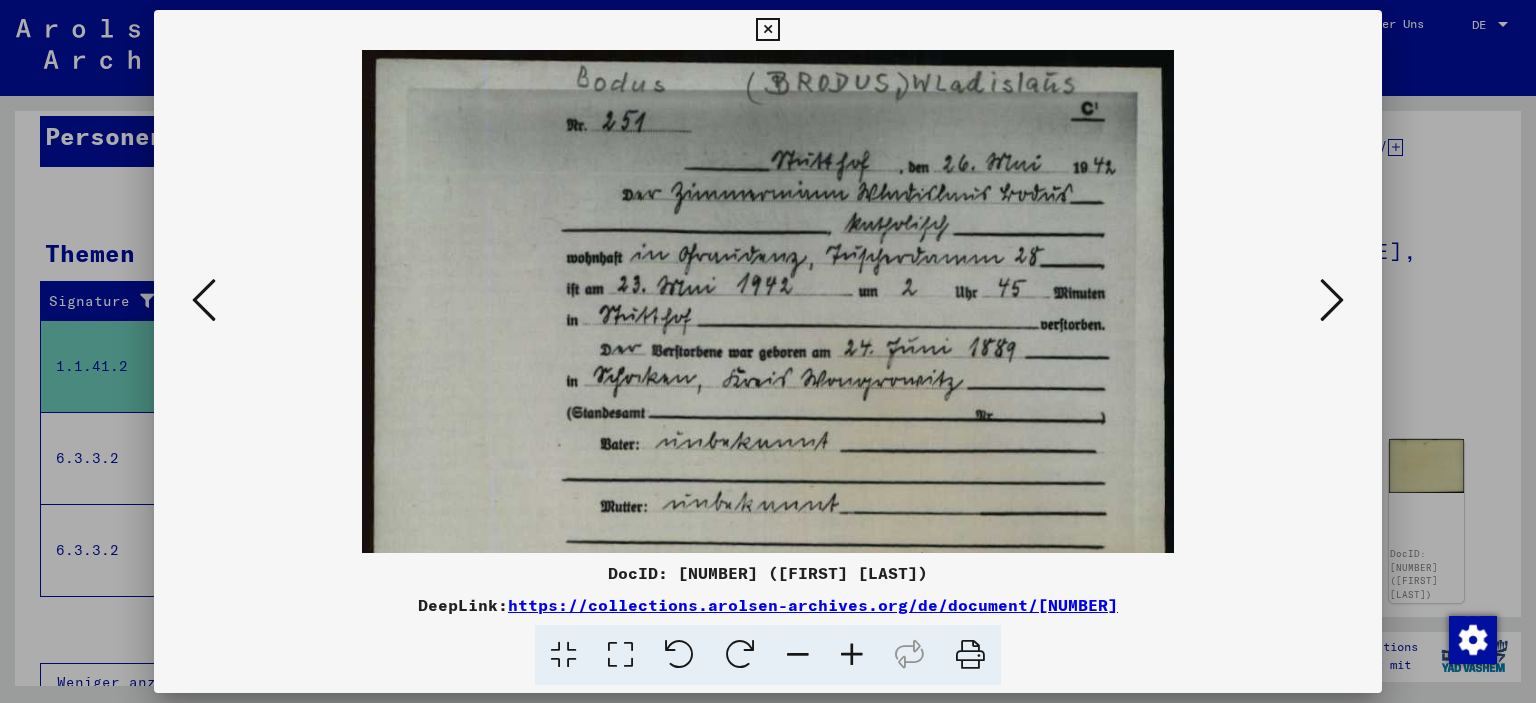 click at bounding box center [852, 655] 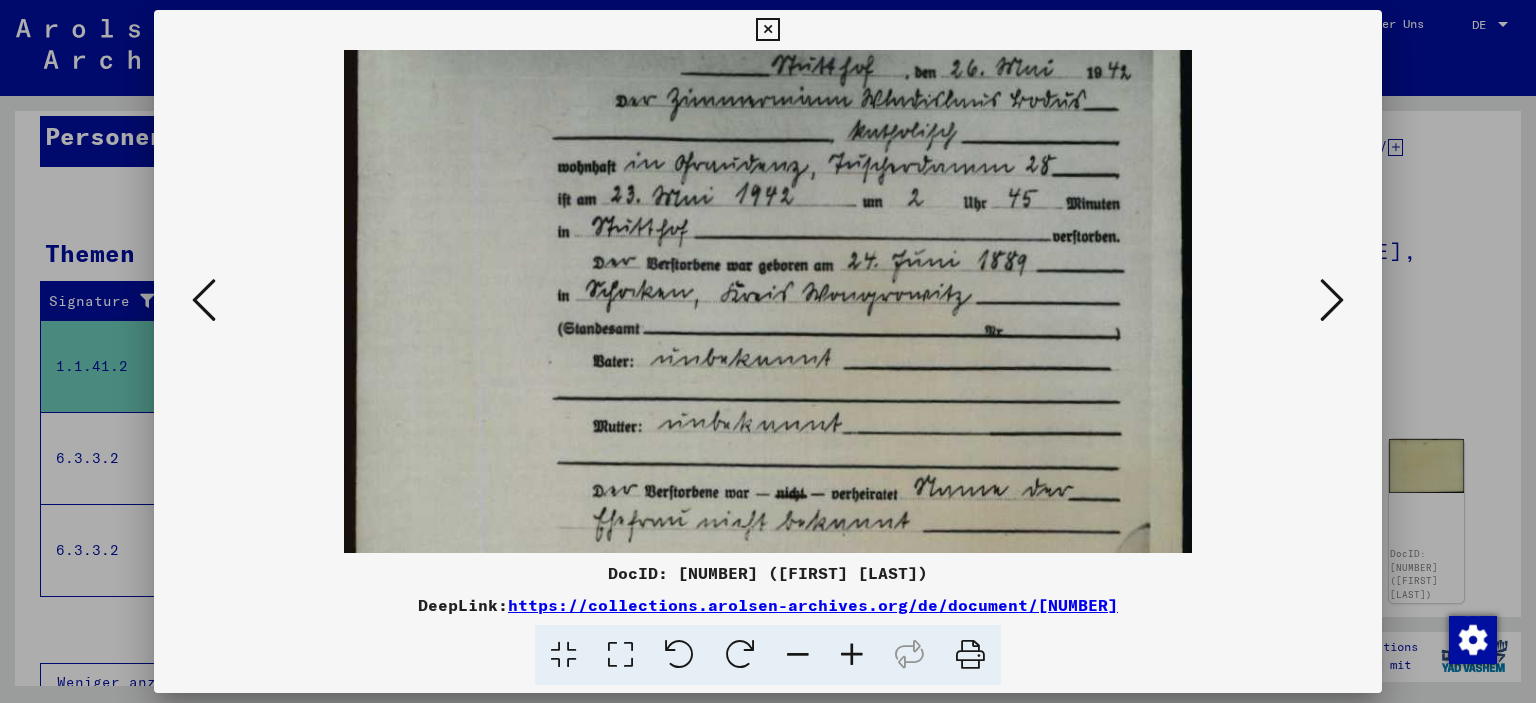 scroll, scrollTop: 108, scrollLeft: 0, axis: vertical 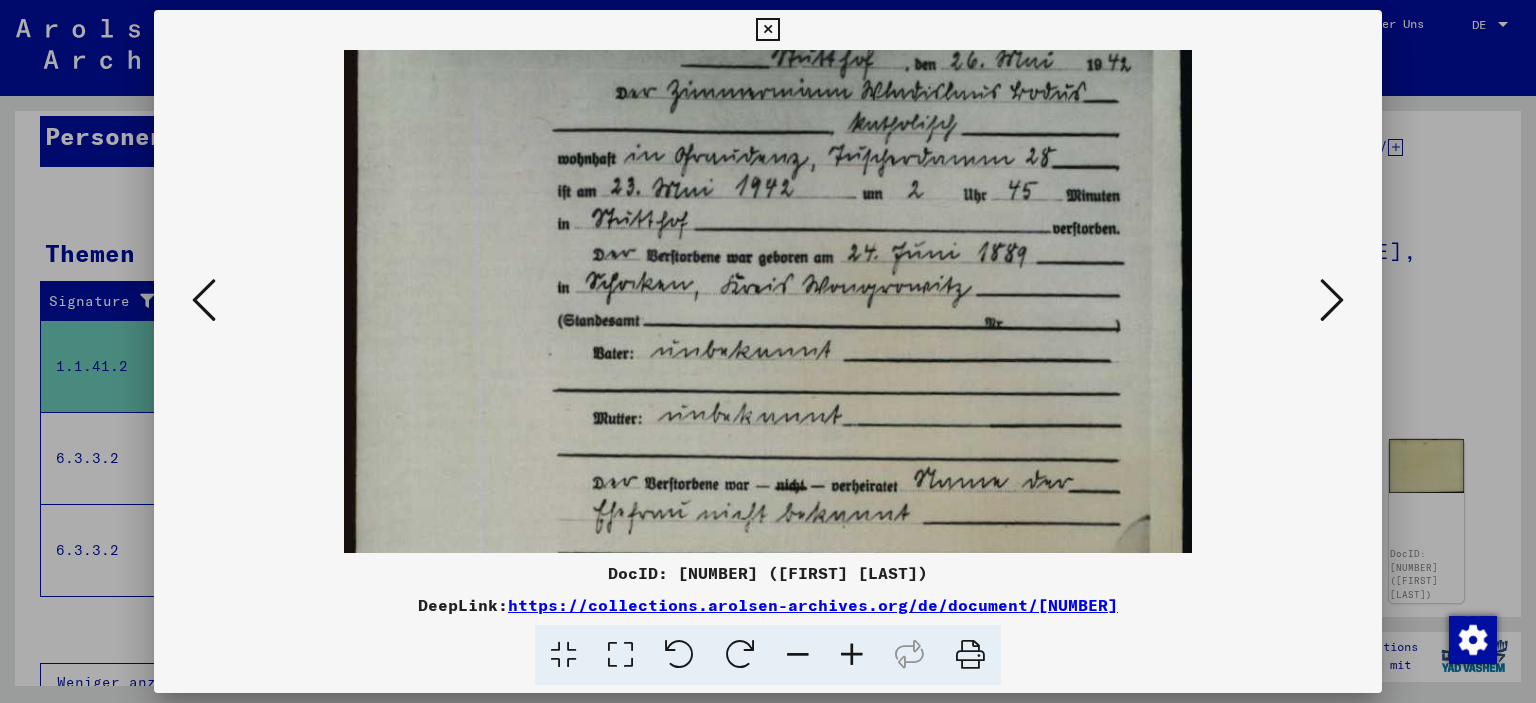 drag, startPoint x: 818, startPoint y: 394, endPoint x: 810, endPoint y: 288, distance: 106.30146 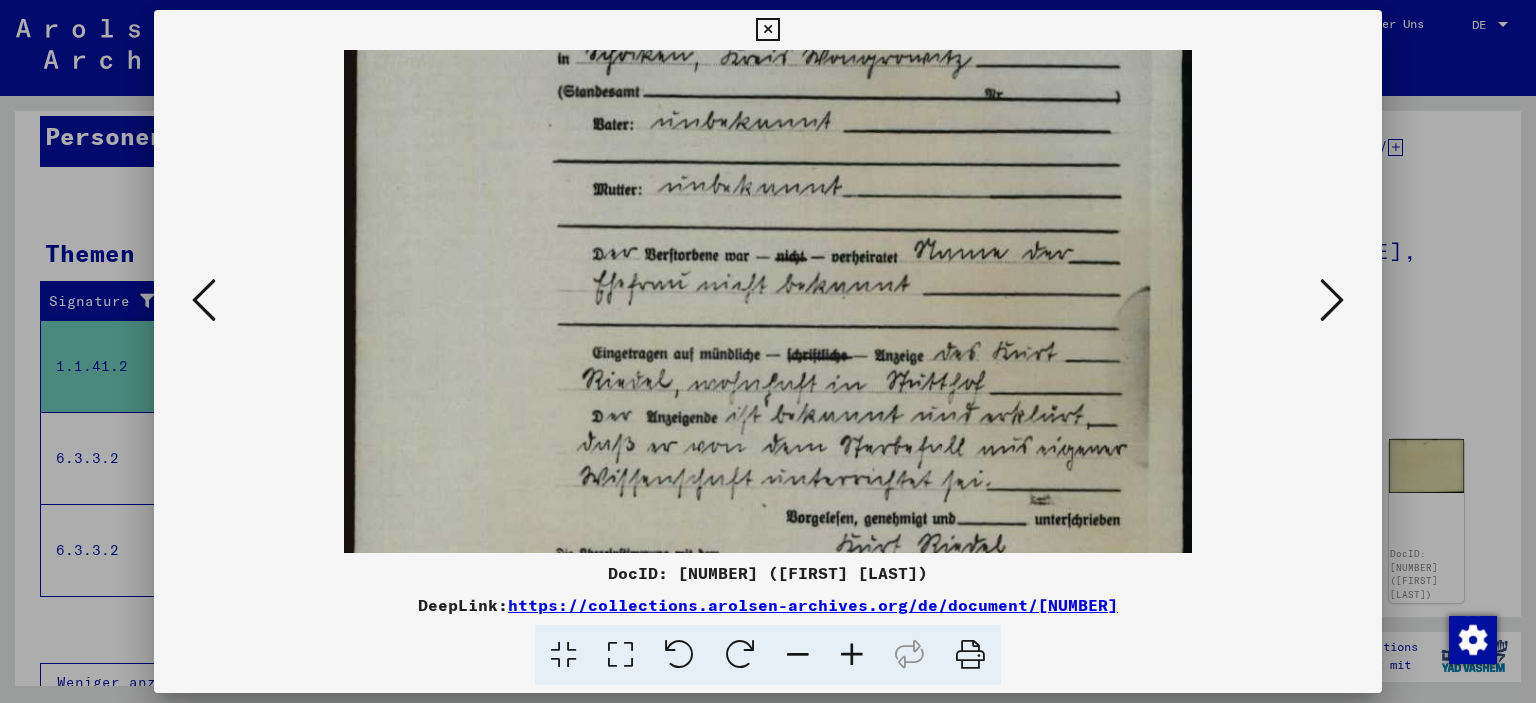 scroll, scrollTop: 352, scrollLeft: 0, axis: vertical 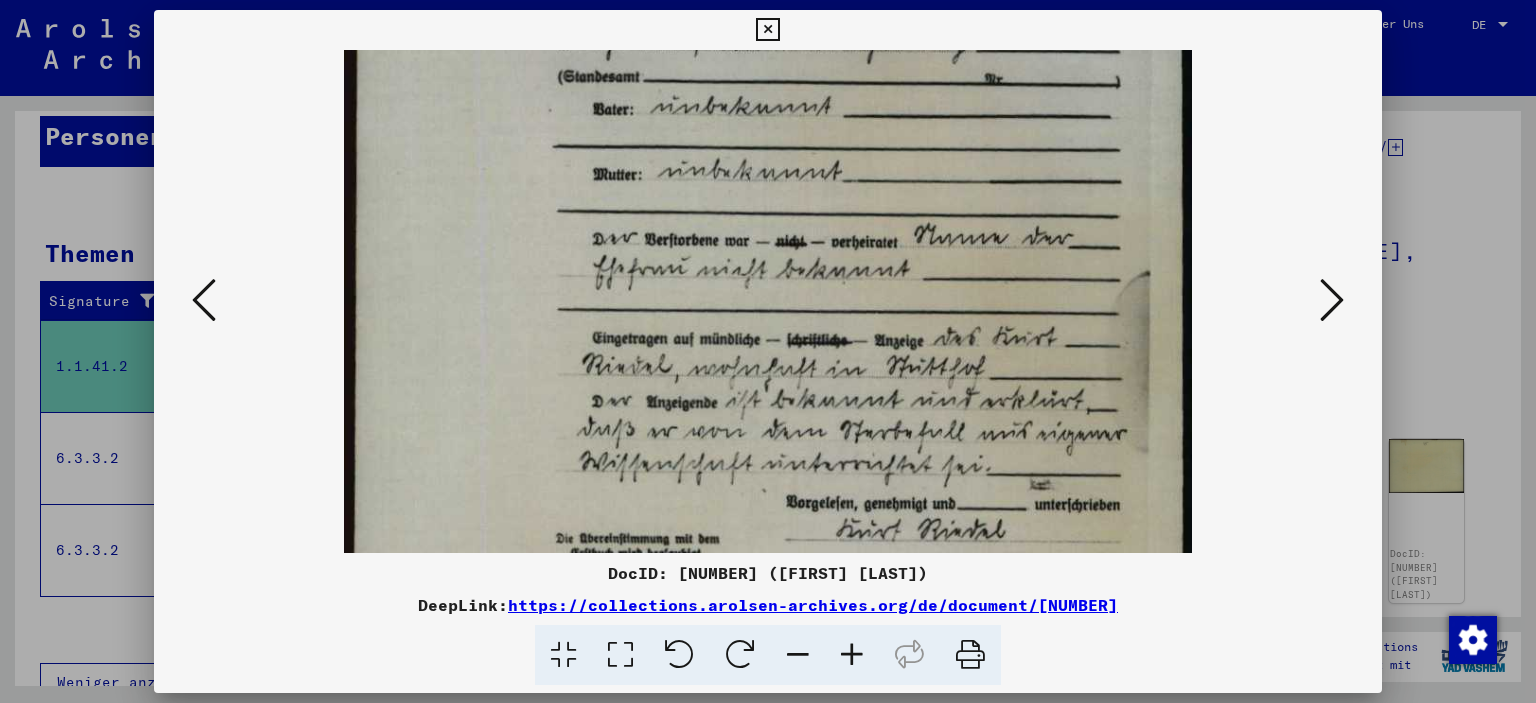drag, startPoint x: 852, startPoint y: 466, endPoint x: 809, endPoint y: 222, distance: 247.75996 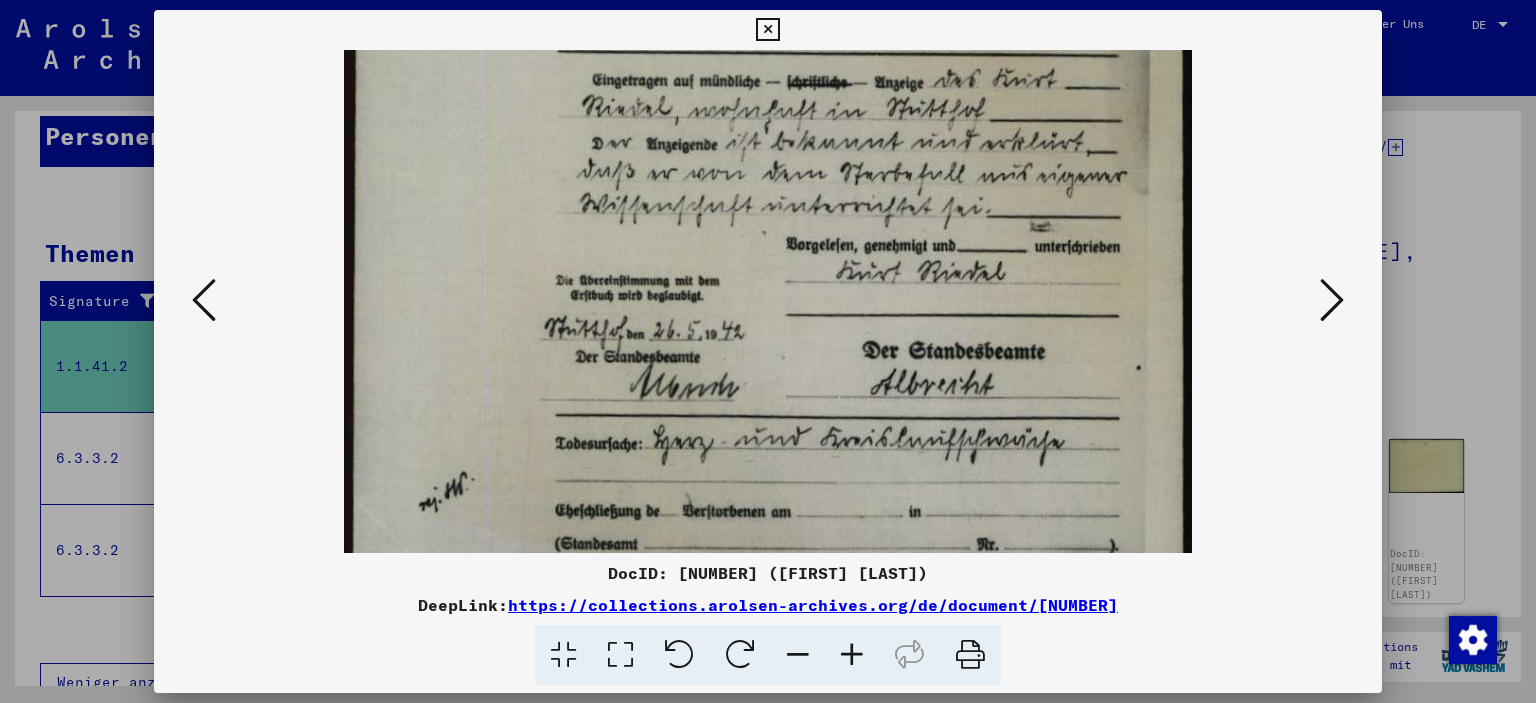 scroll, scrollTop: 642, scrollLeft: 0, axis: vertical 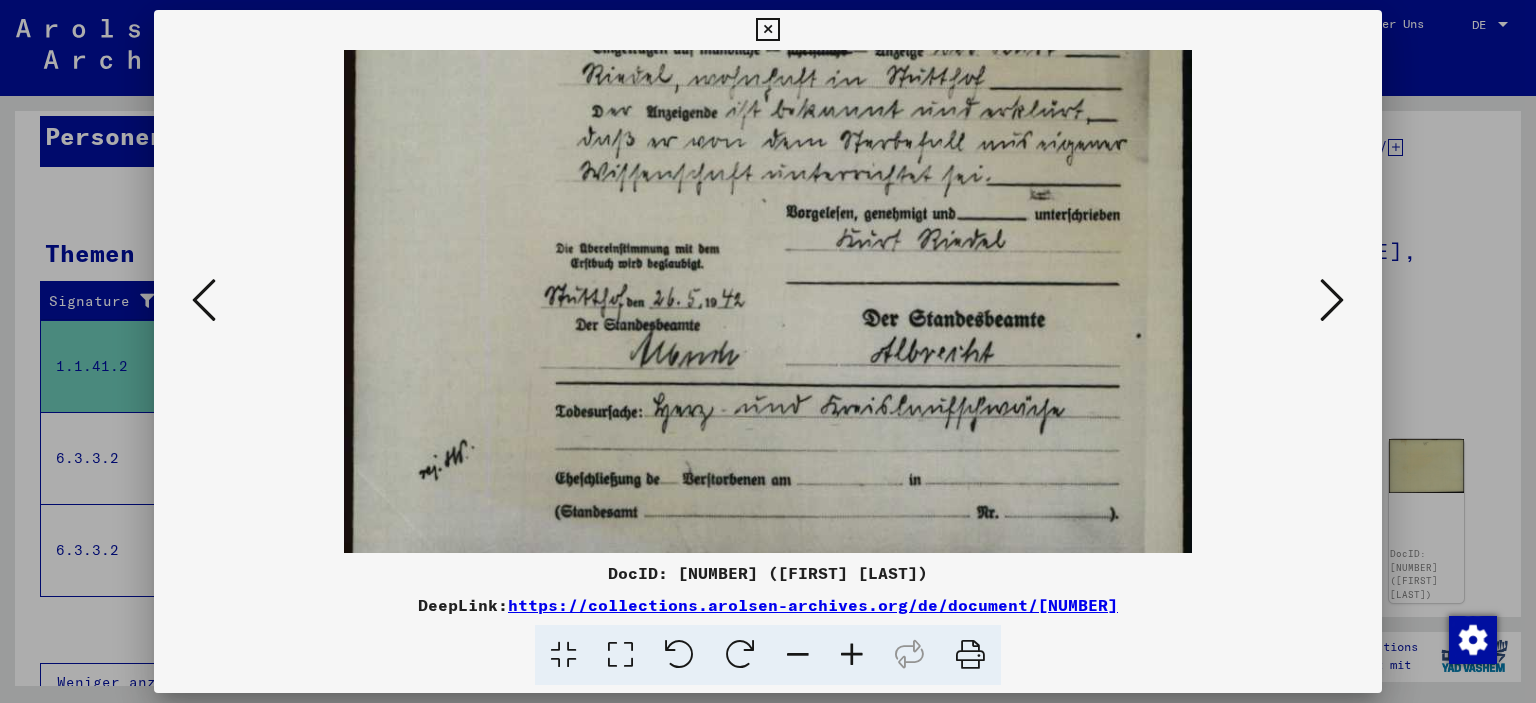 drag, startPoint x: 822, startPoint y: 406, endPoint x: 806, endPoint y: 124, distance: 282.45352 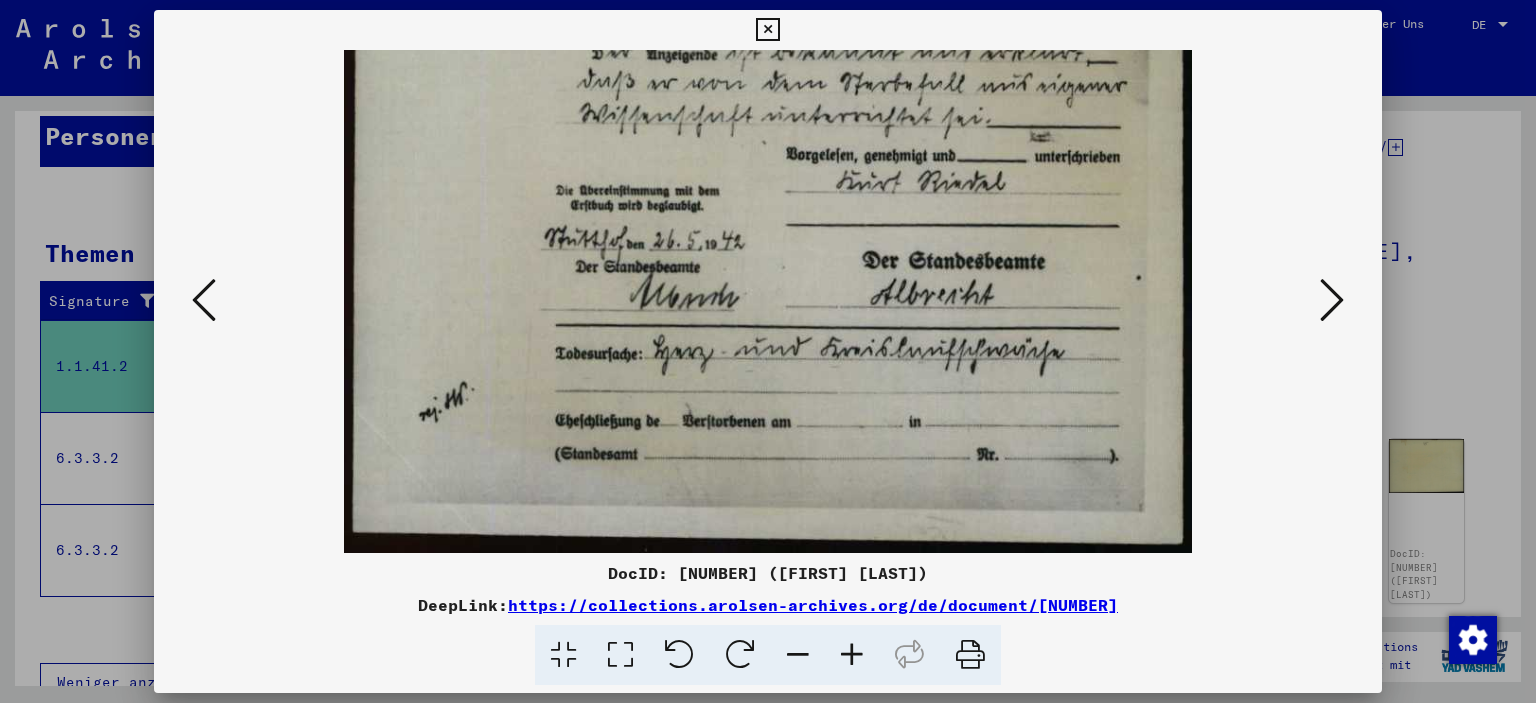 drag, startPoint x: 857, startPoint y: 407, endPoint x: 798, endPoint y: 110, distance: 302.80356 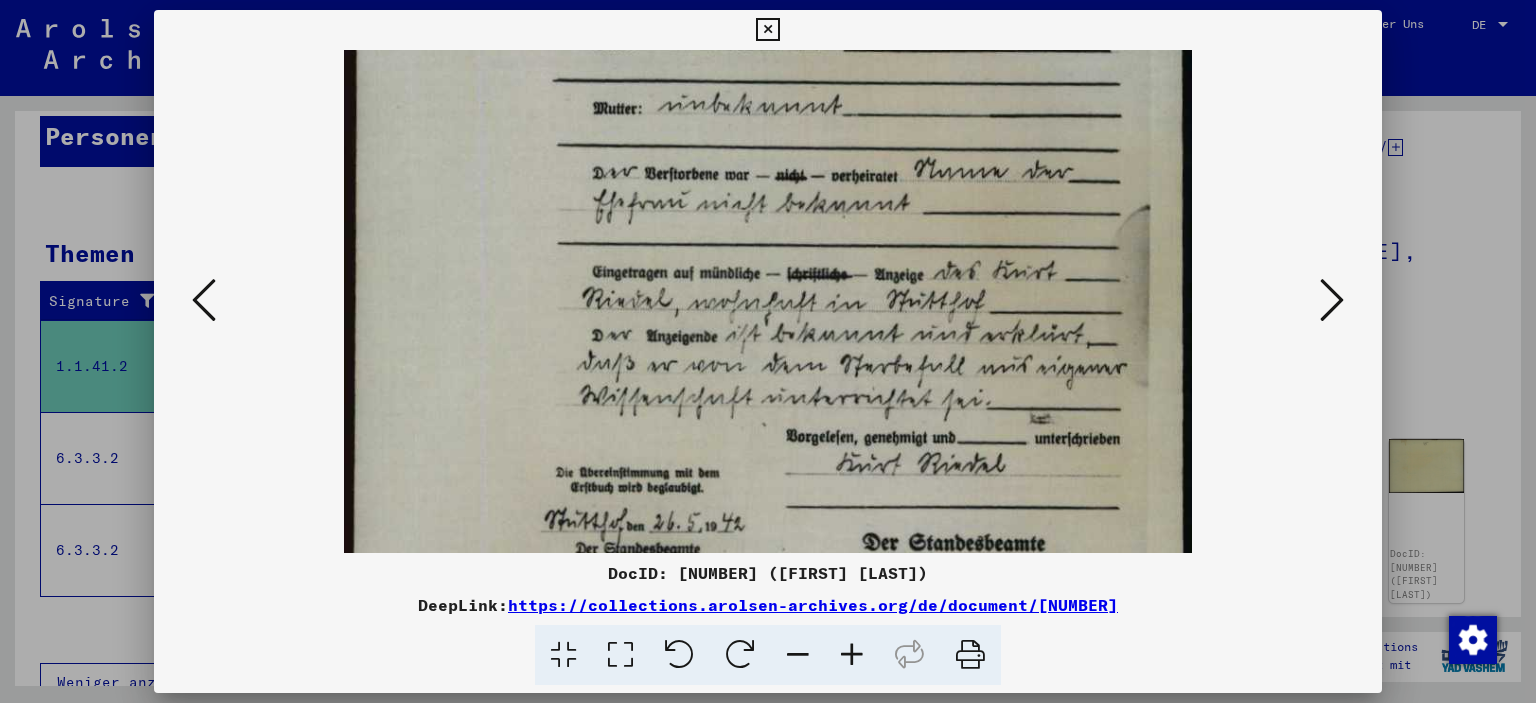 drag, startPoint x: 818, startPoint y: 317, endPoint x: 811, endPoint y: 358, distance: 41.59327 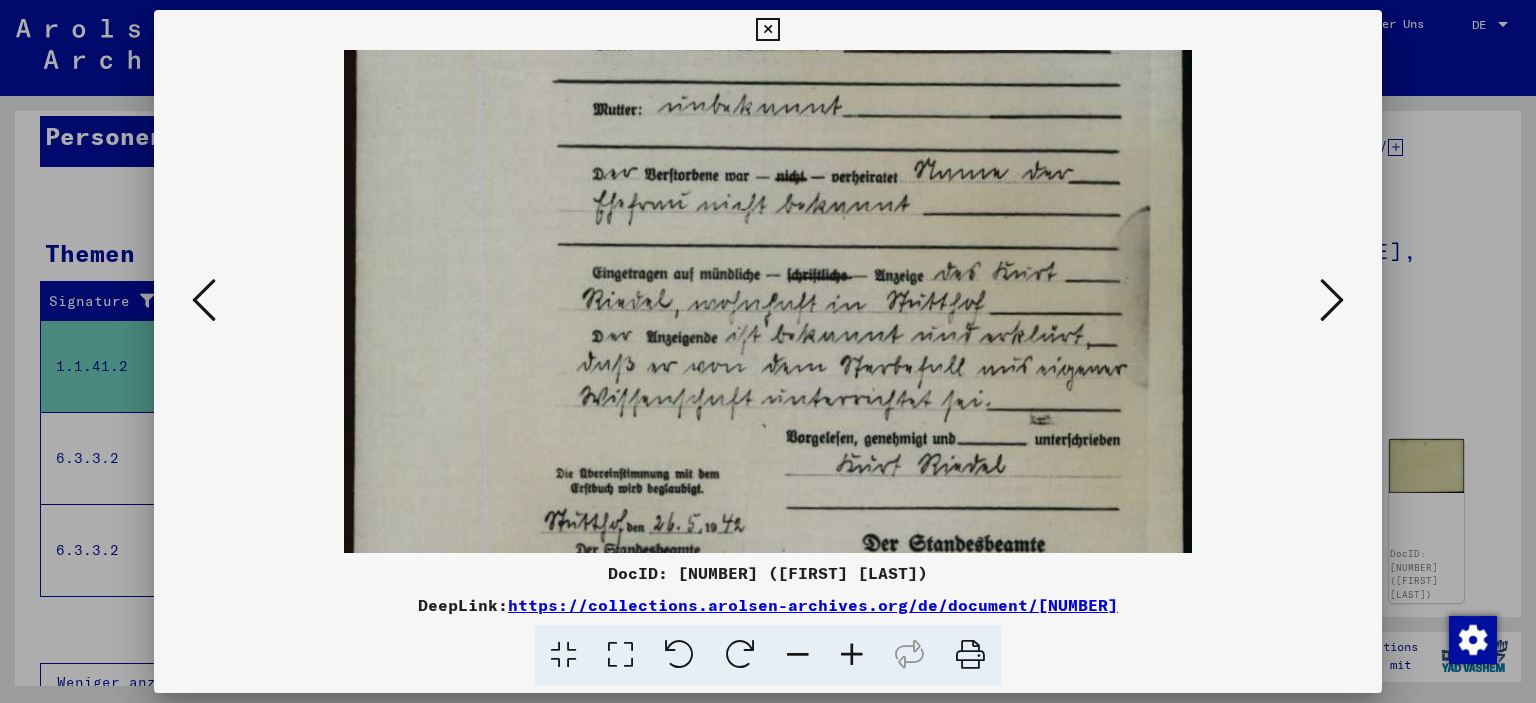 click at bounding box center [767, 234] 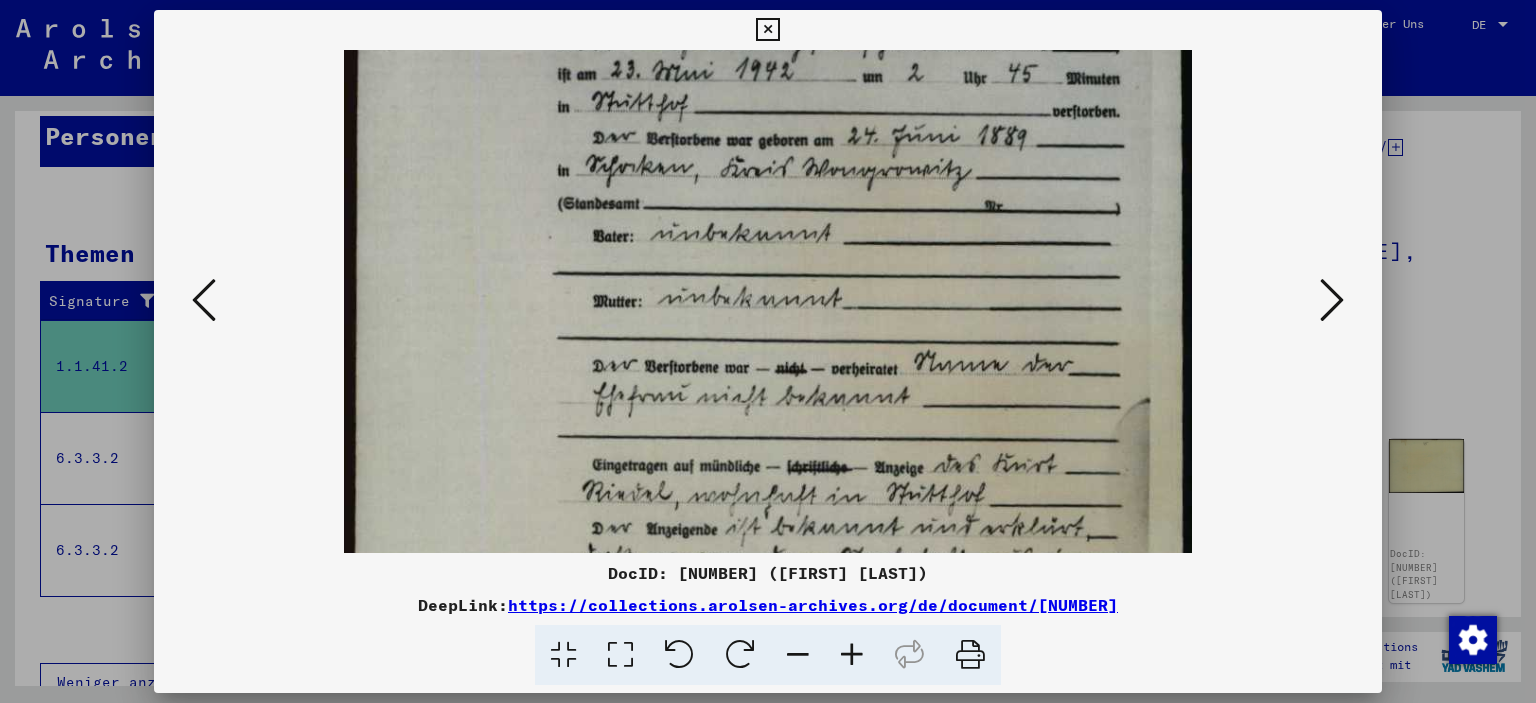 drag, startPoint x: 785, startPoint y: 165, endPoint x: 810, endPoint y: 370, distance: 206.51877 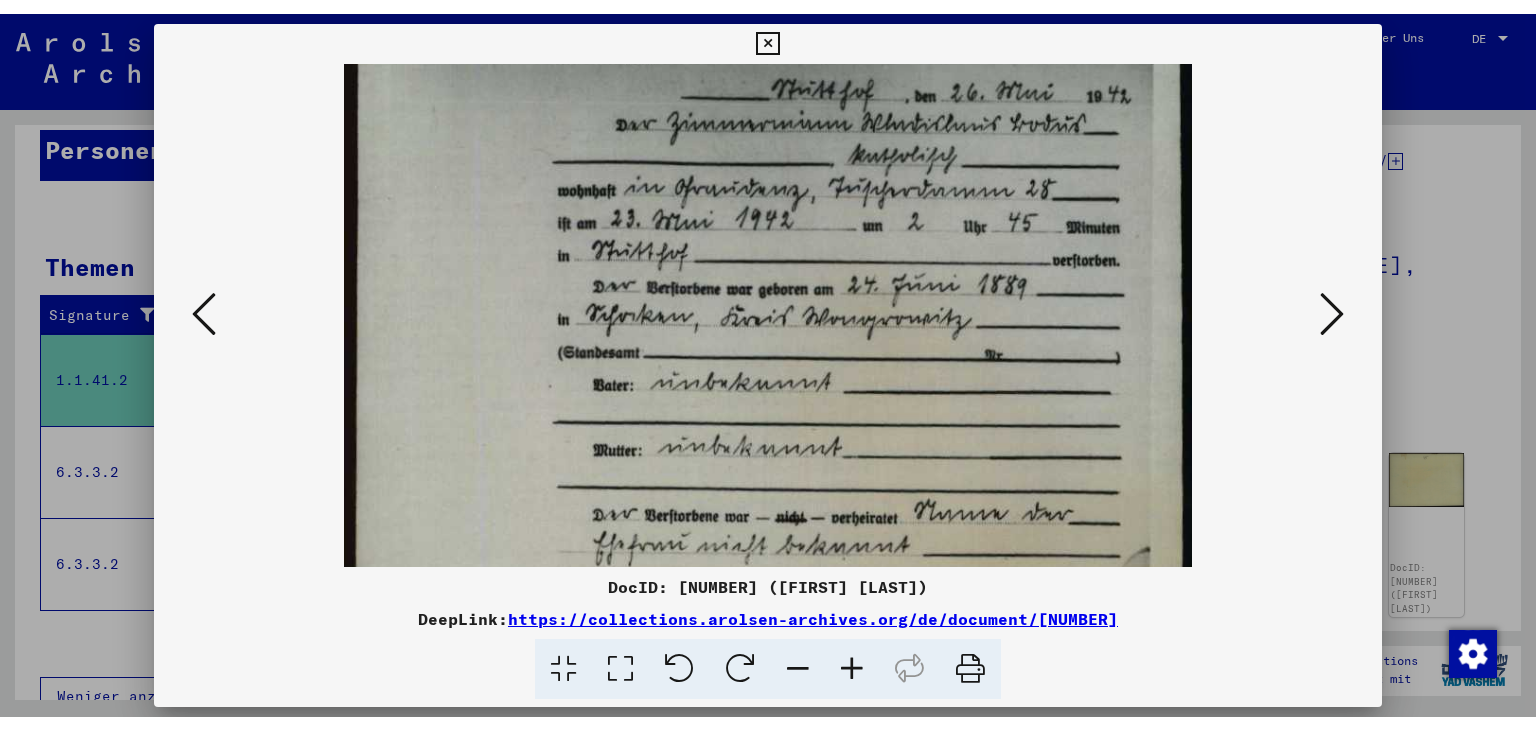 scroll, scrollTop: 39, scrollLeft: 0, axis: vertical 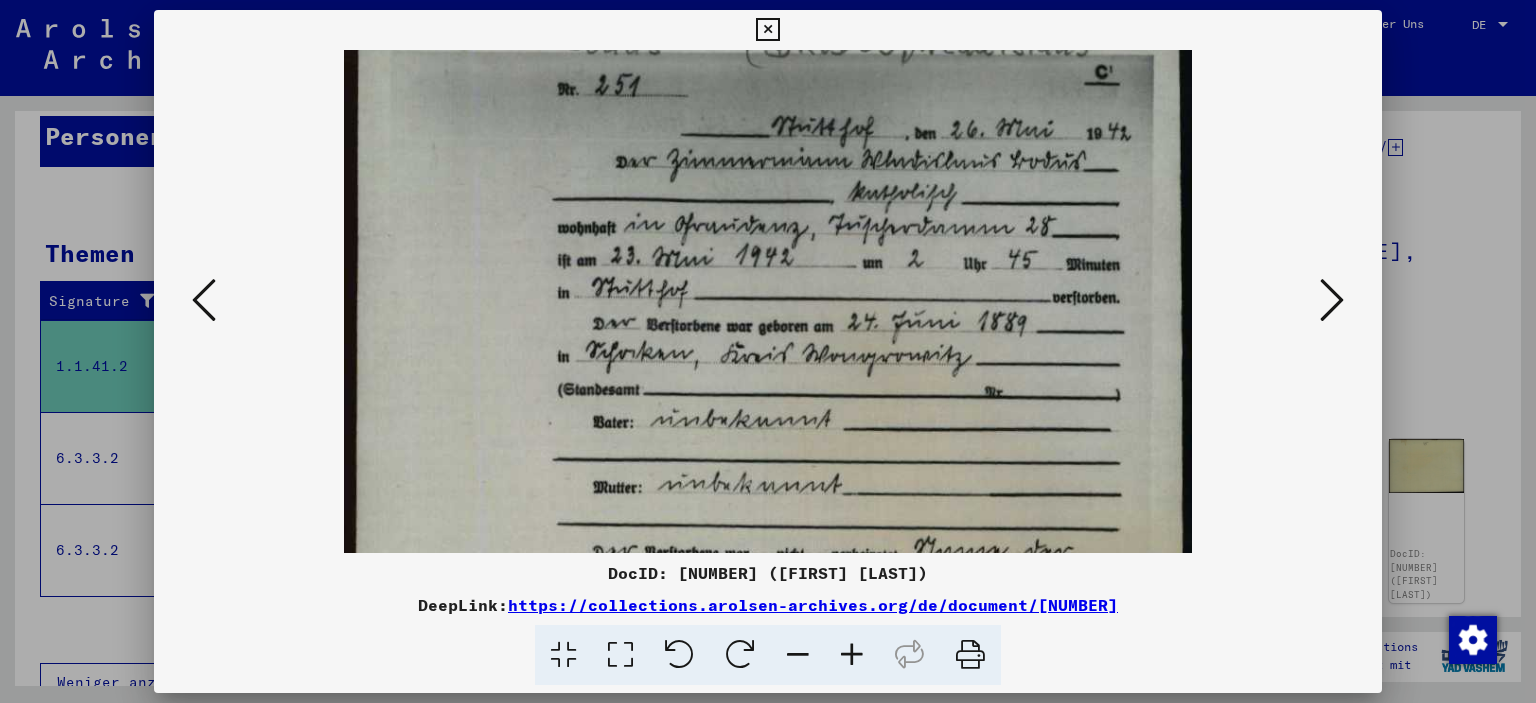drag, startPoint x: 723, startPoint y: 188, endPoint x: 723, endPoint y: 328, distance: 140 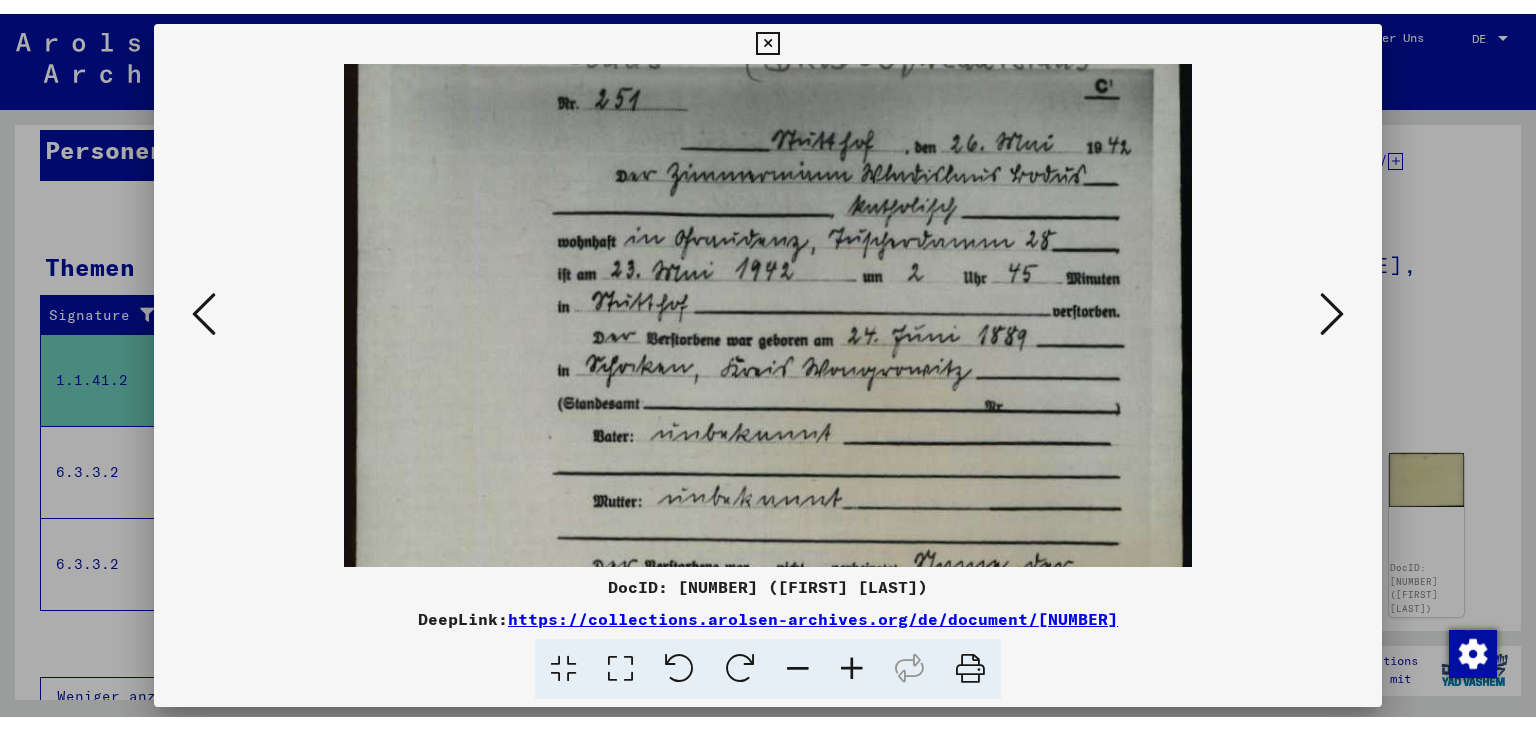 scroll, scrollTop: 174, scrollLeft: 0, axis: vertical 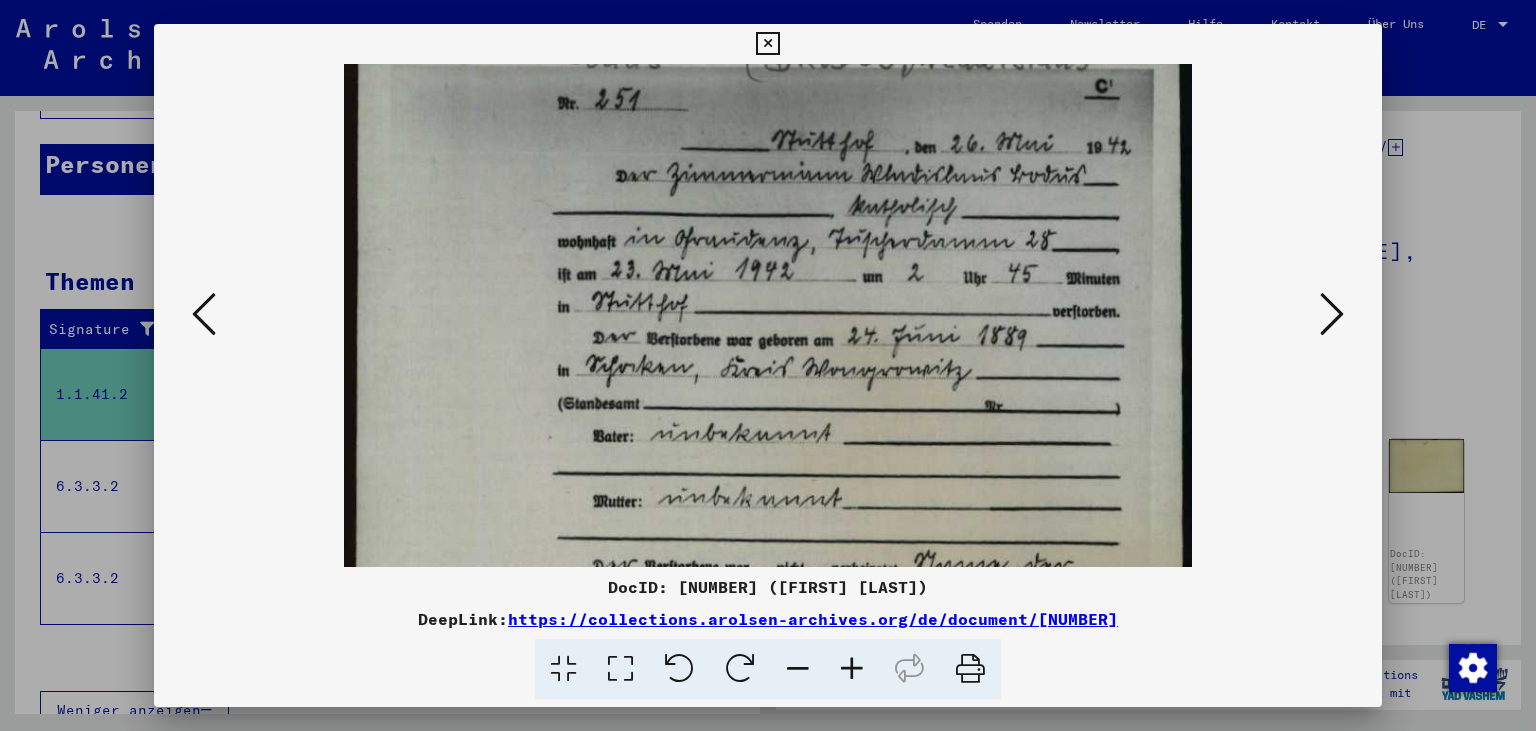 click at bounding box center (768, 276) 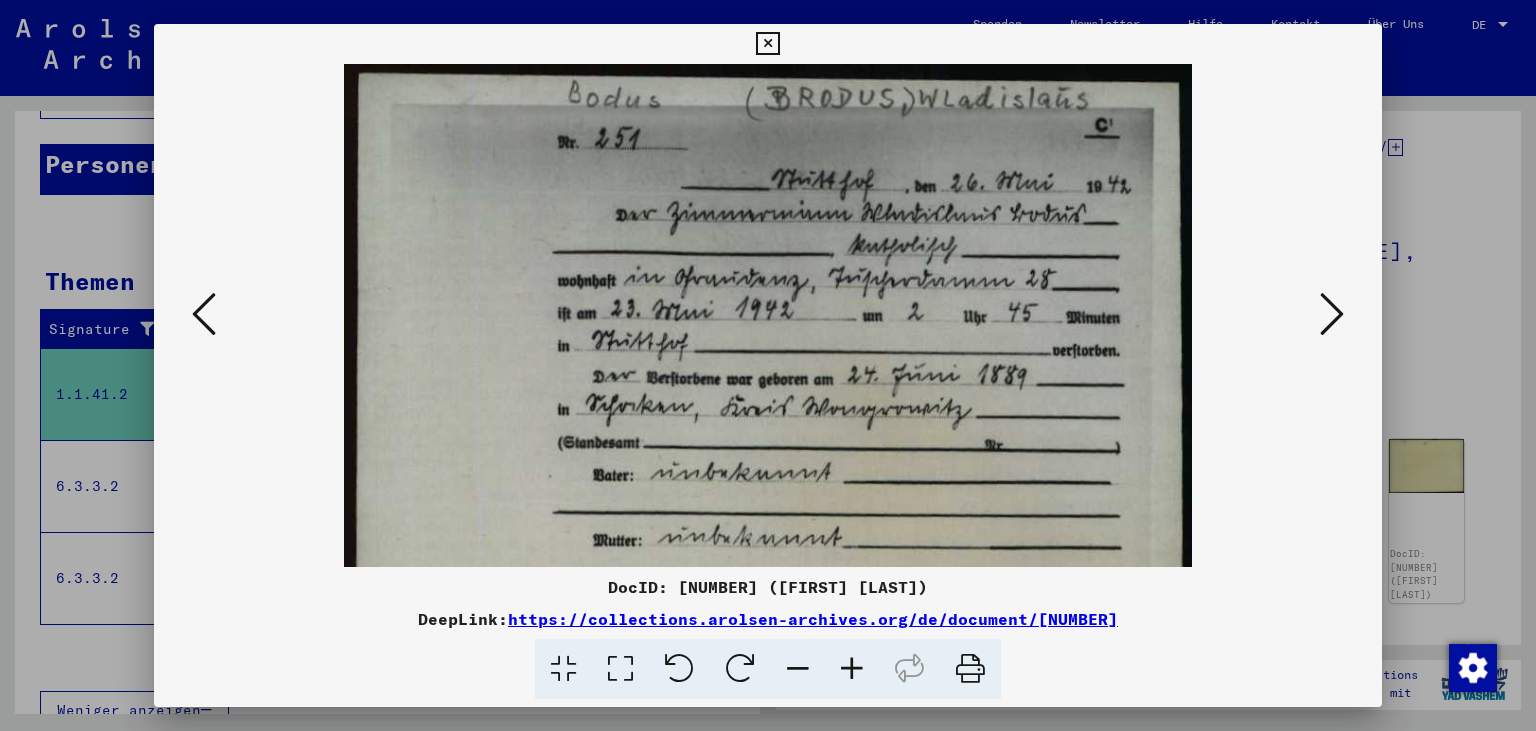 drag, startPoint x: 873, startPoint y: 346, endPoint x: 882, endPoint y: 589, distance: 243.16661 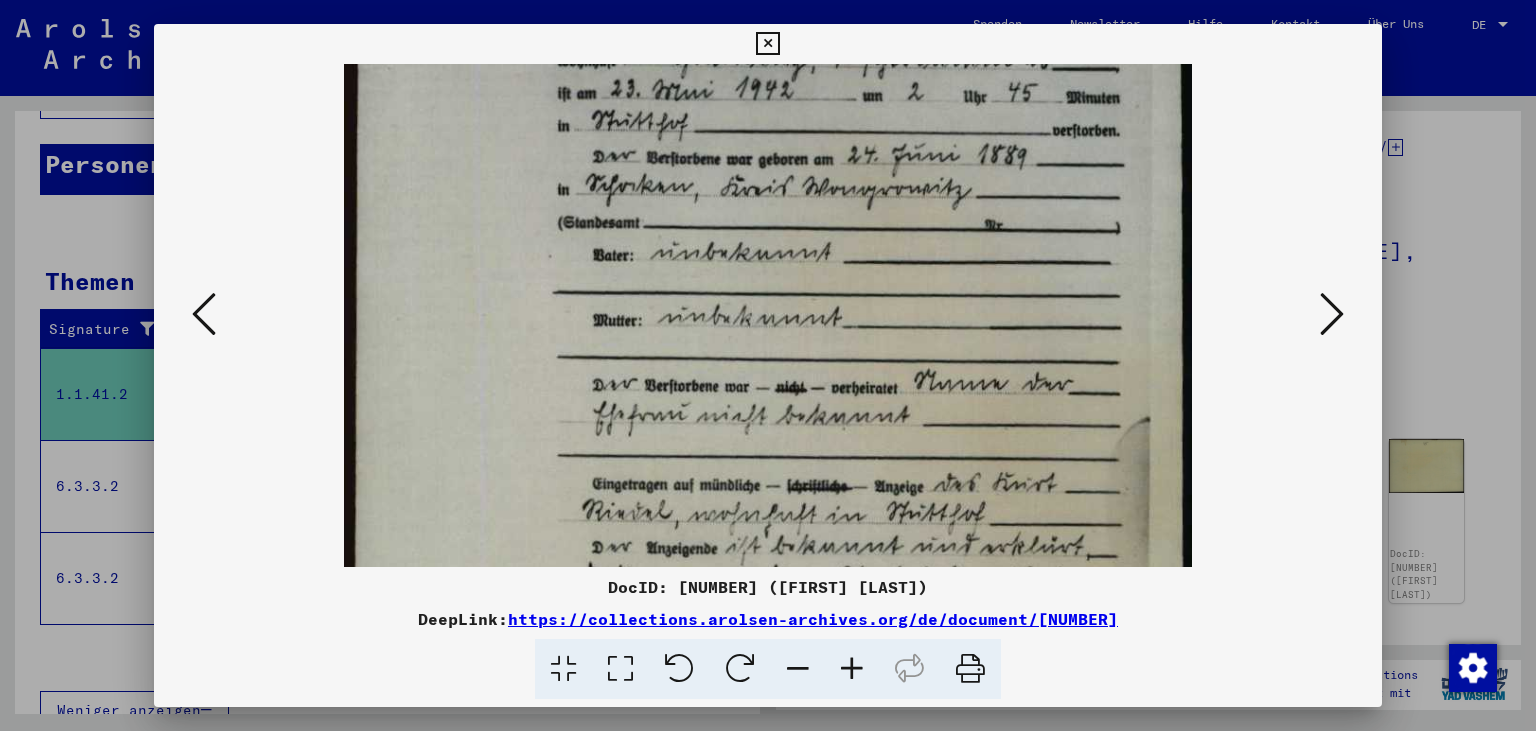 scroll, scrollTop: 223, scrollLeft: 0, axis: vertical 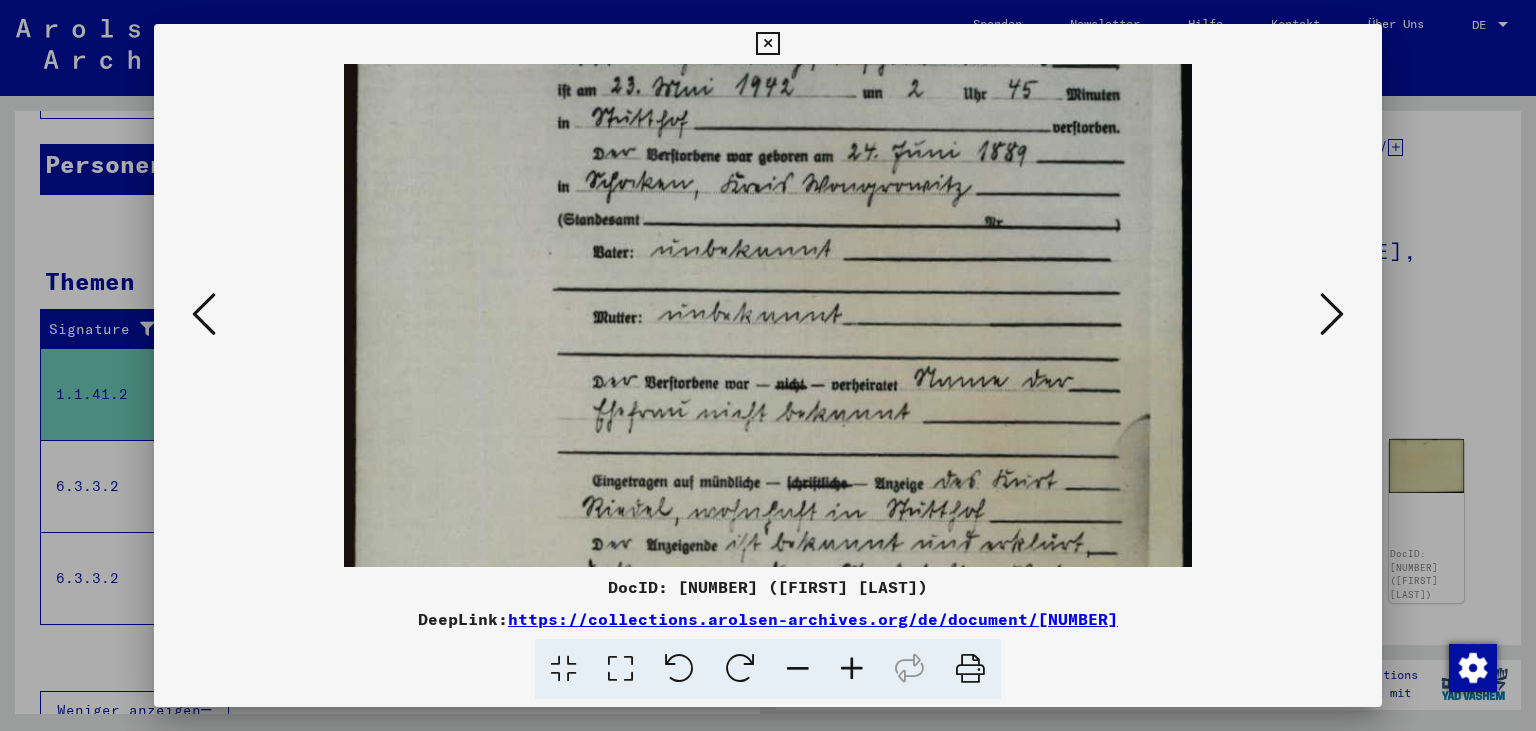 drag, startPoint x: 937, startPoint y: 461, endPoint x: 892, endPoint y: 245, distance: 220.63771 